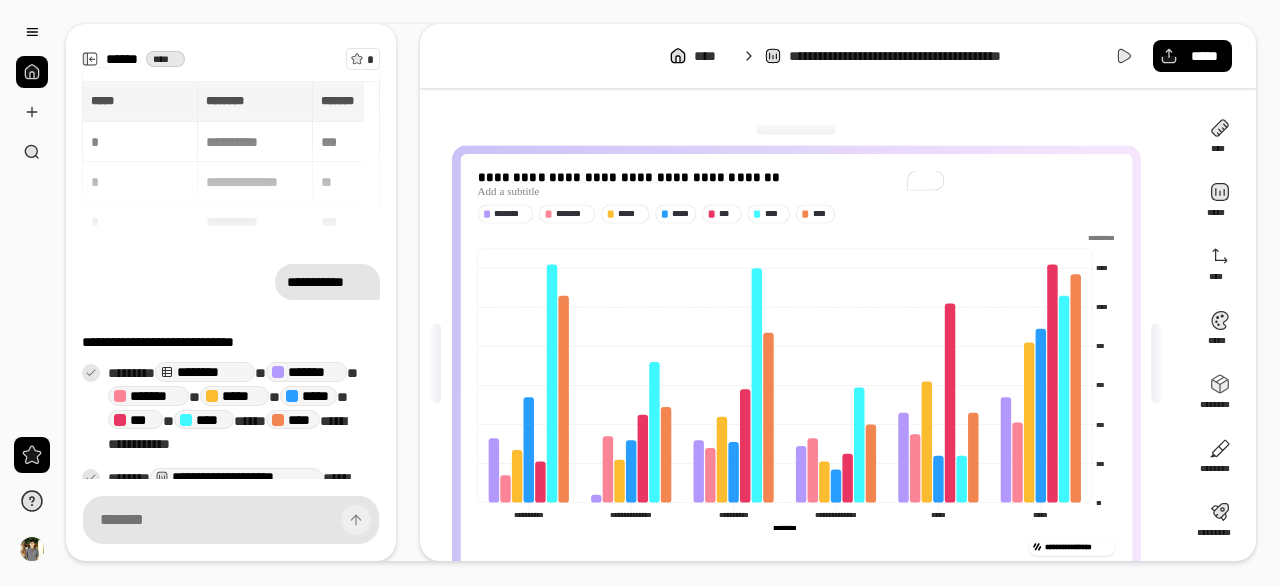 scroll, scrollTop: 0, scrollLeft: 0, axis: both 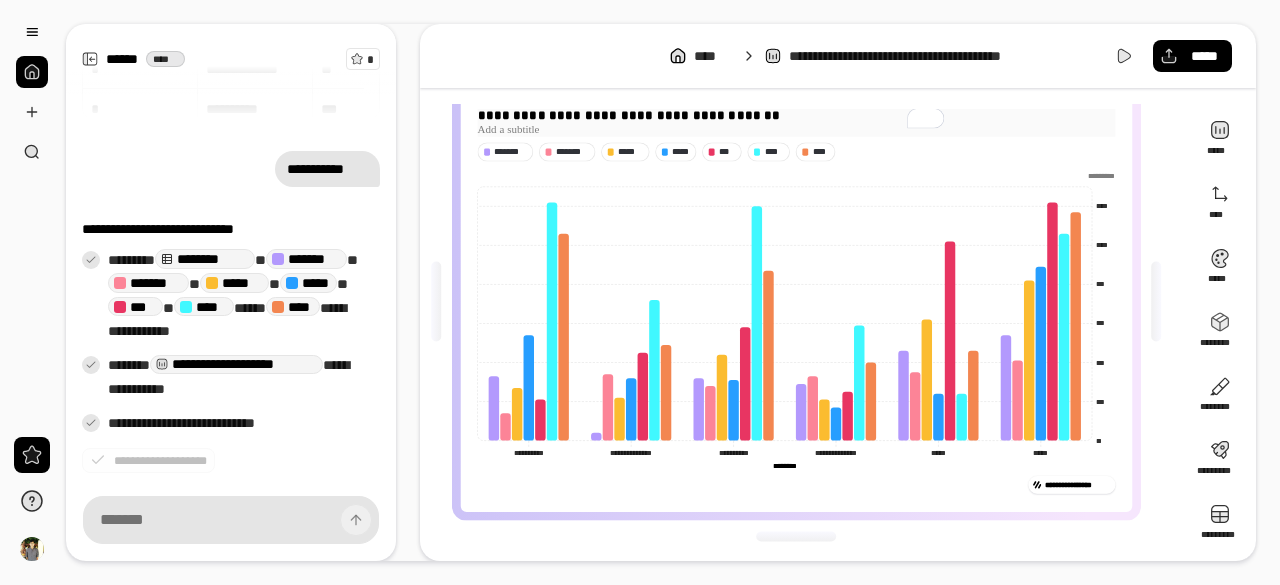 drag, startPoint x: 978, startPoint y: 143, endPoint x: 1117, endPoint y: 103, distance: 144.64093 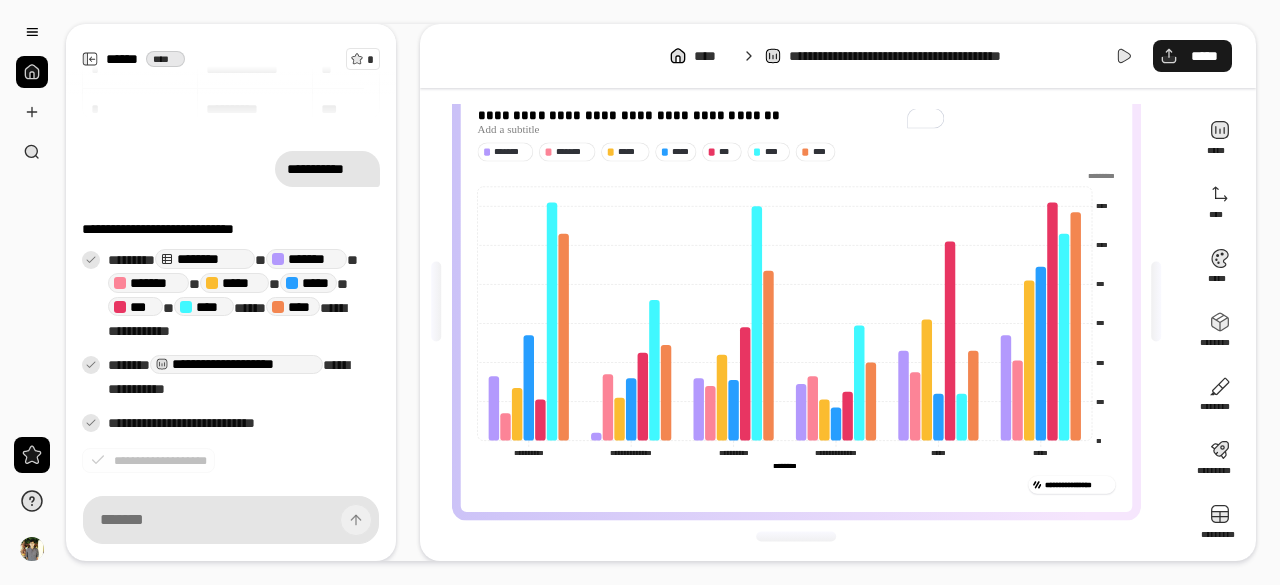 click on "*****" at bounding box center (1204, 56) 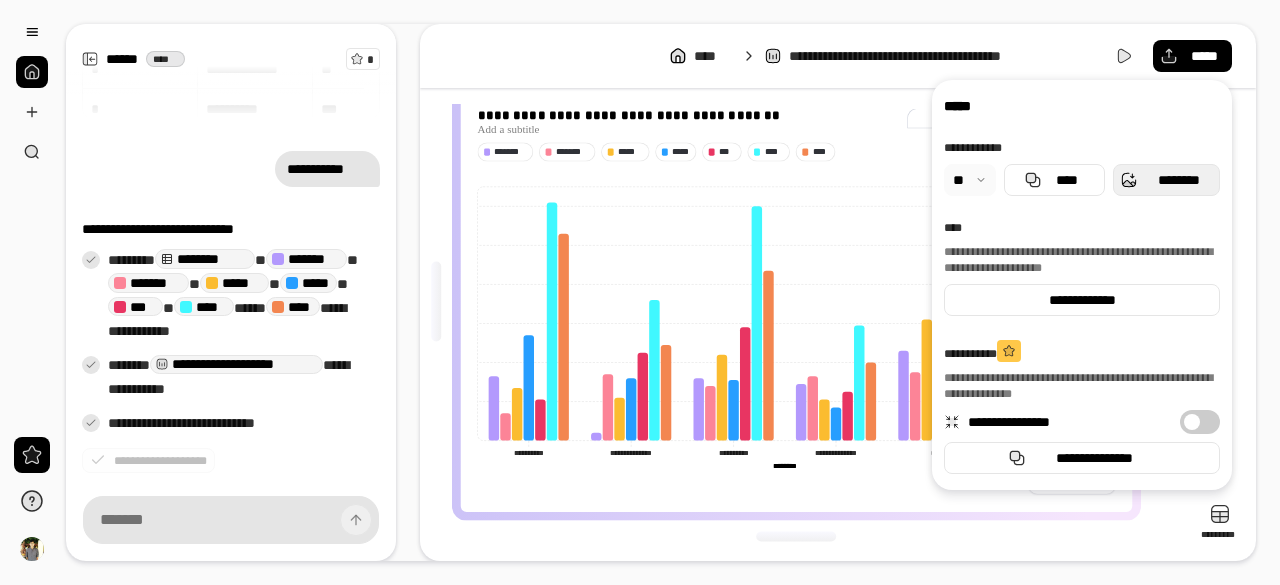 click on "********" at bounding box center [1166, 180] 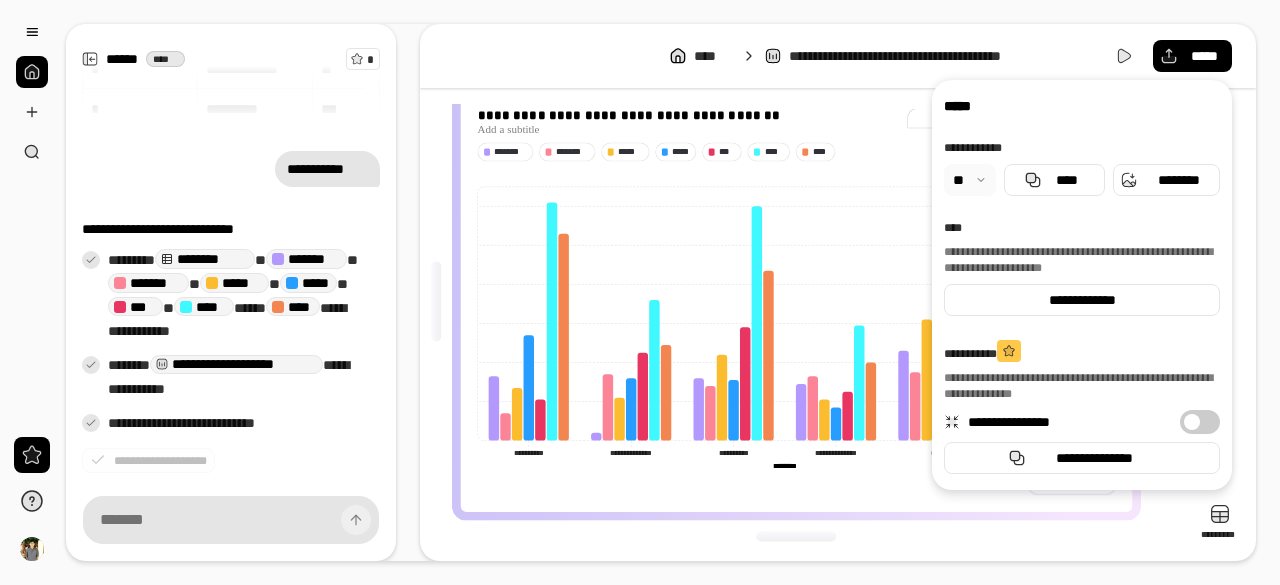 click on "**********" at bounding box center [1082, 285] 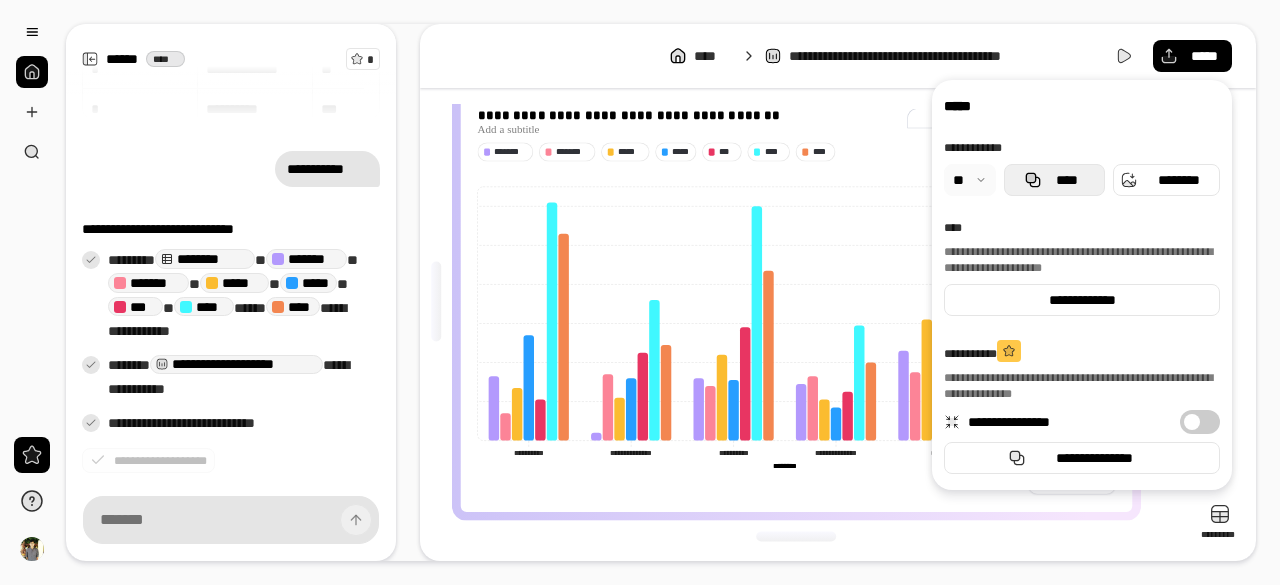 click on "****" at bounding box center [1066, 180] 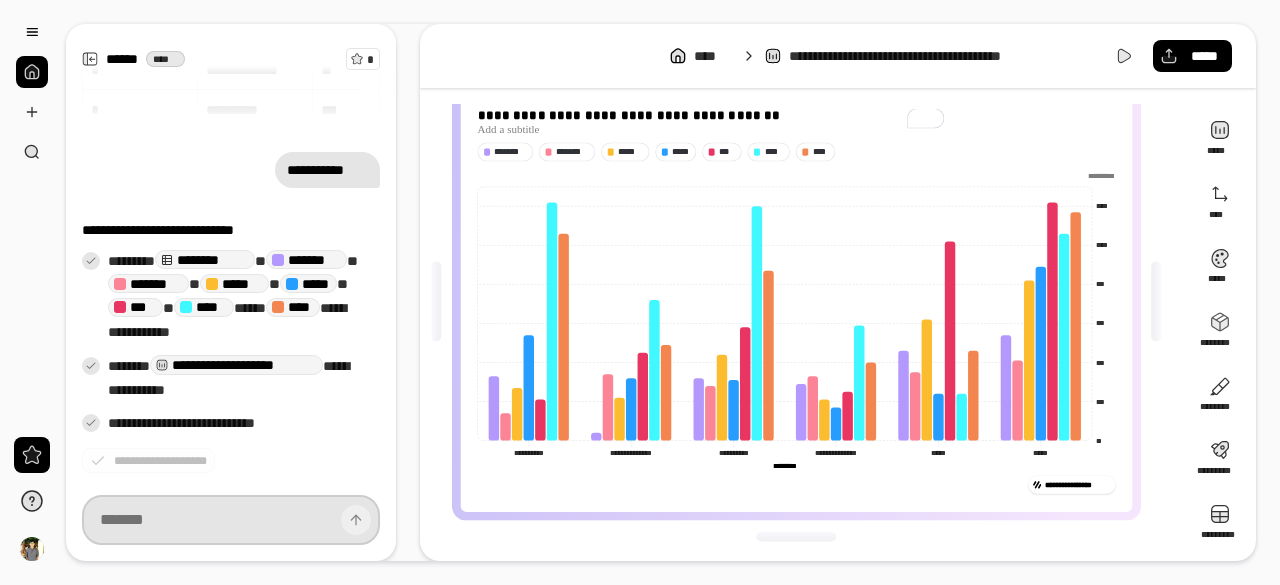 click at bounding box center (231, 520) 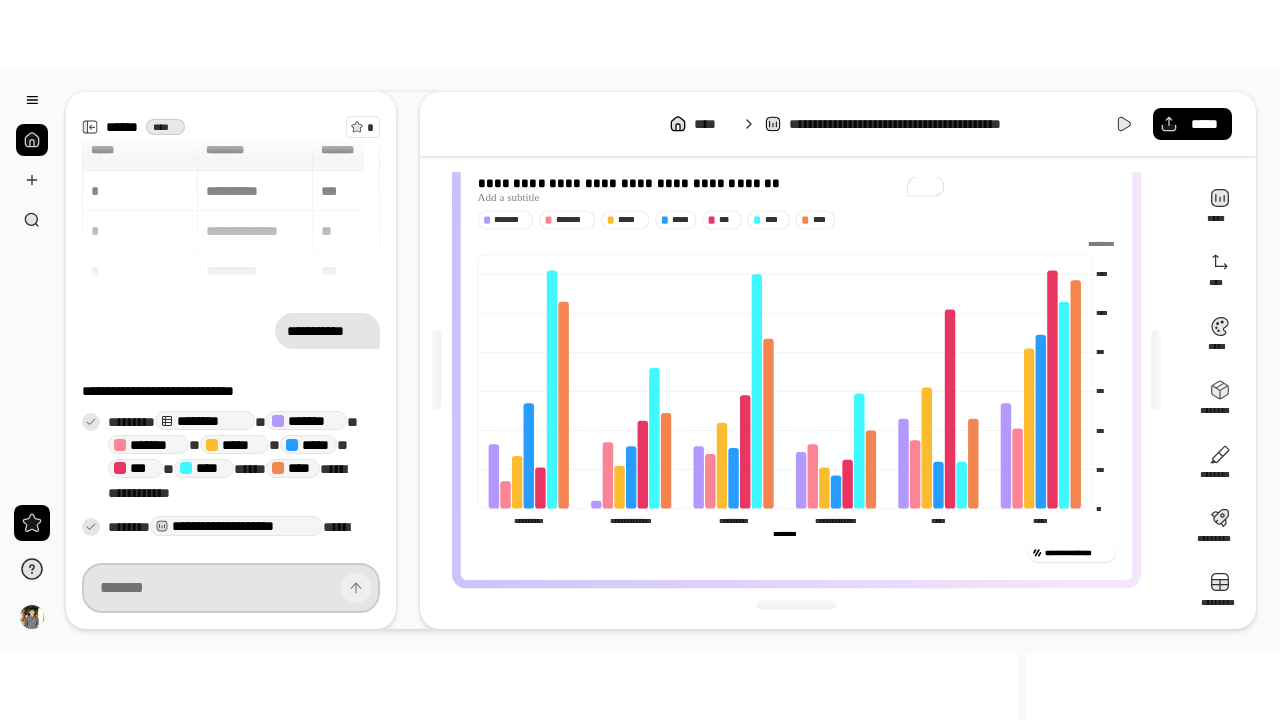 scroll, scrollTop: 0, scrollLeft: 0, axis: both 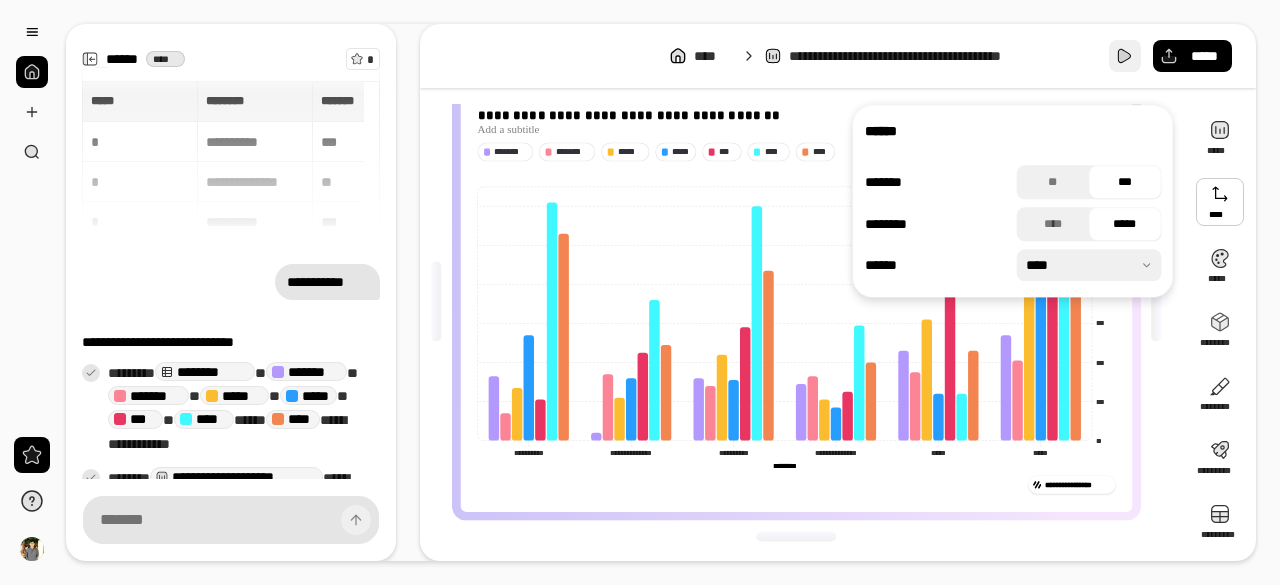 click at bounding box center (1125, 56) 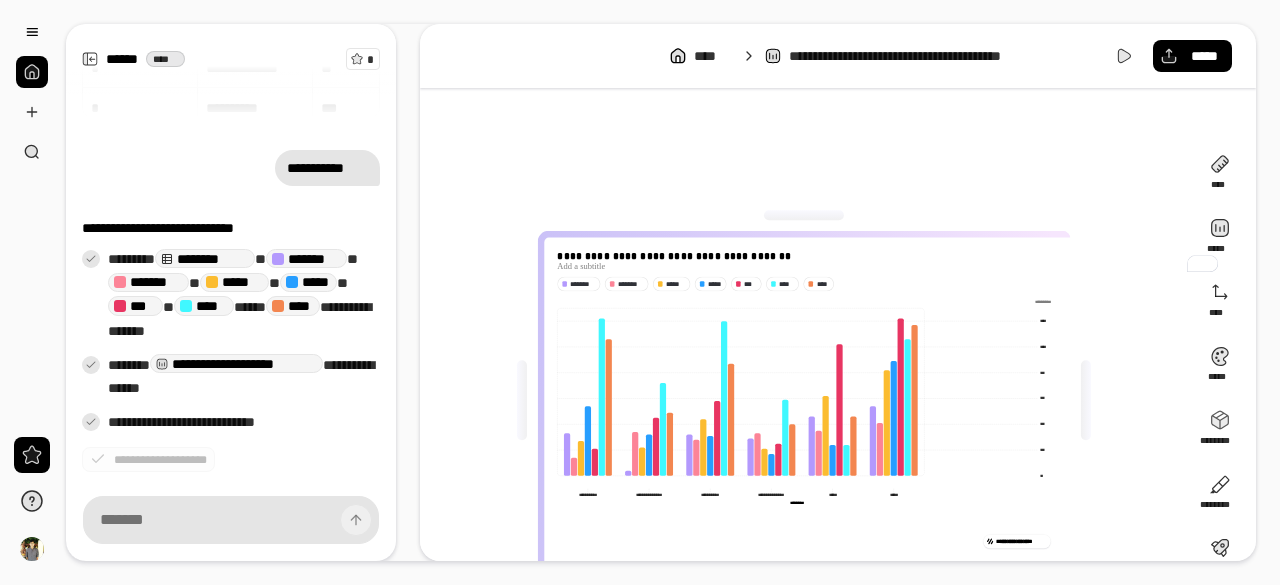 scroll, scrollTop: 0, scrollLeft: 0, axis: both 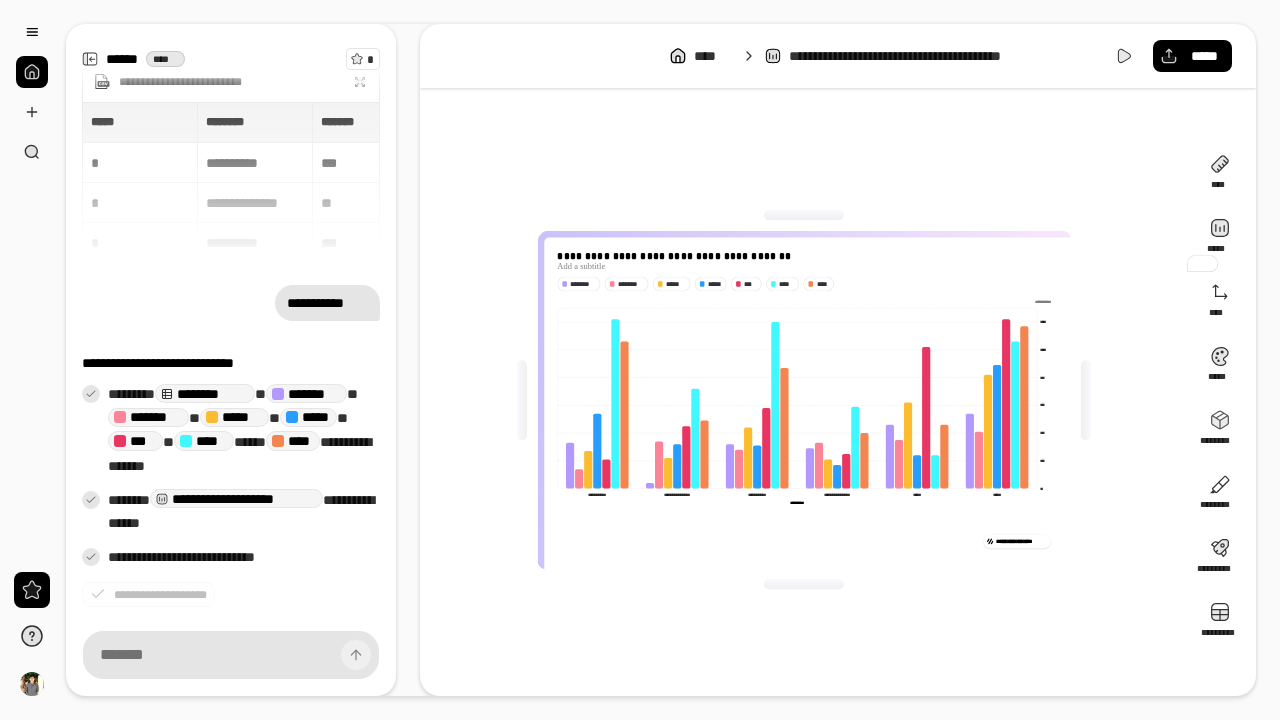 click on "**********" at bounding box center (1021, 541) 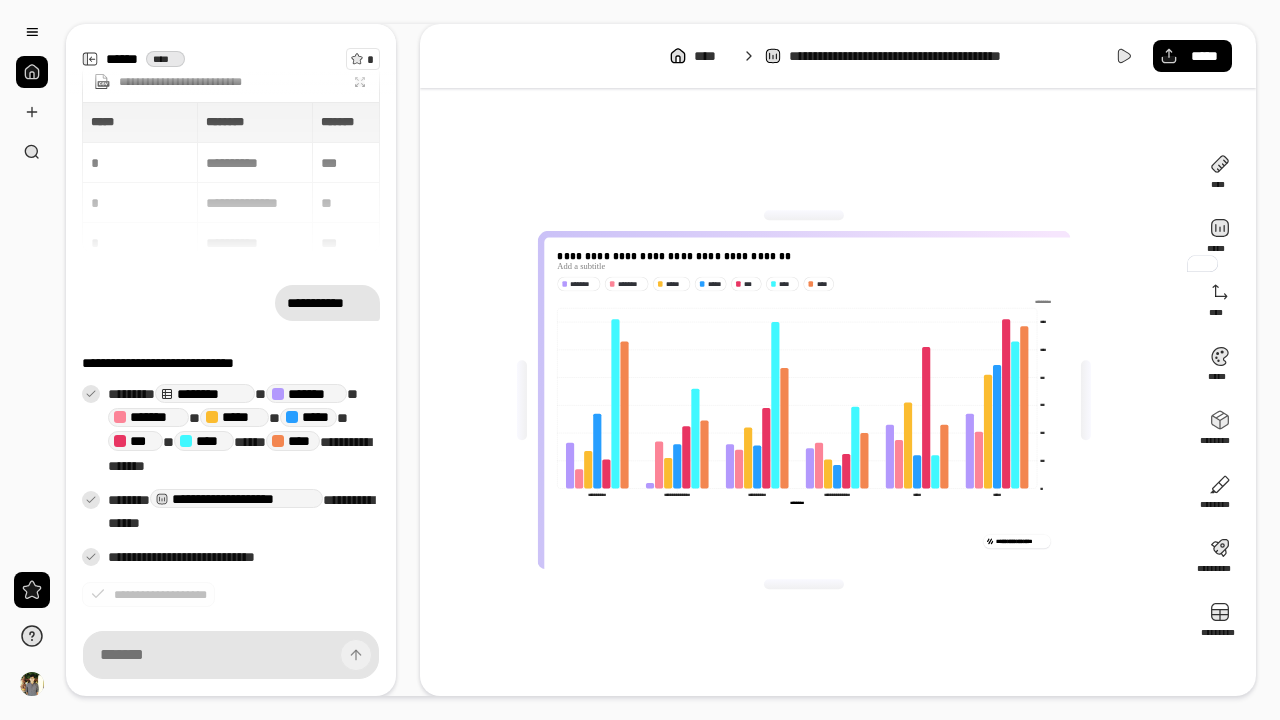 click on "********" at bounding box center (877, 571) 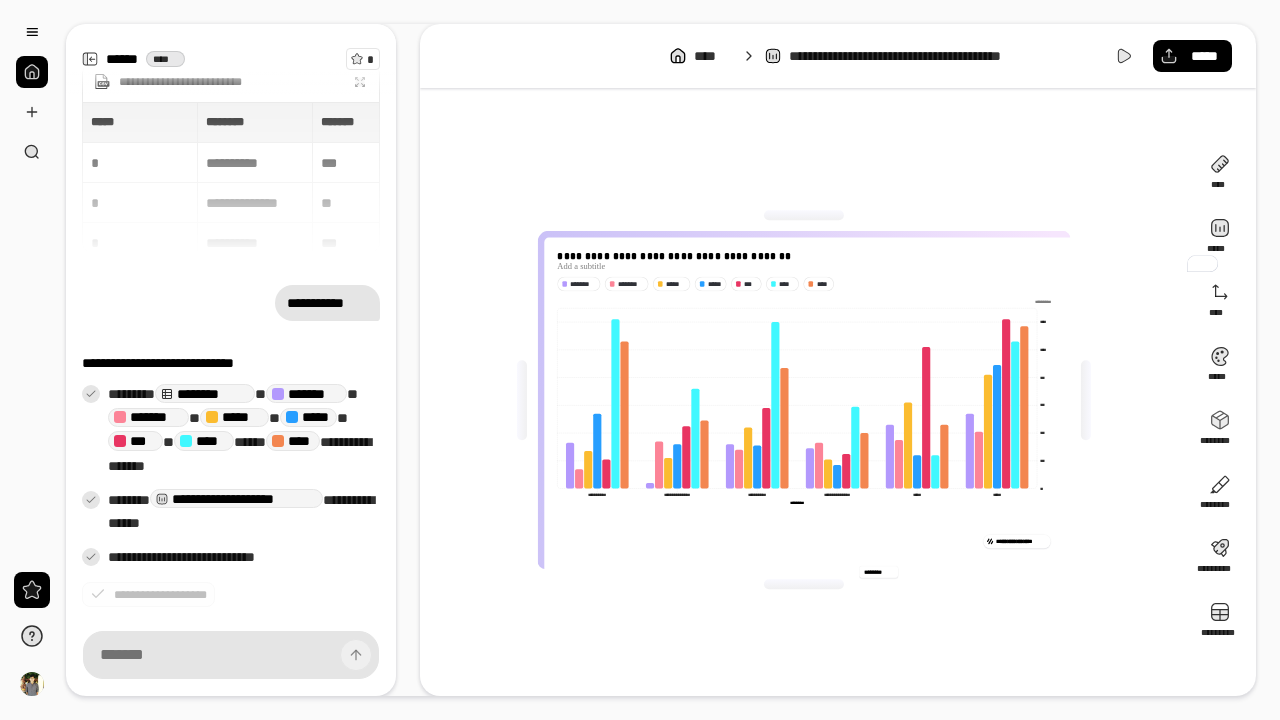 click on "********" at bounding box center (877, 571) 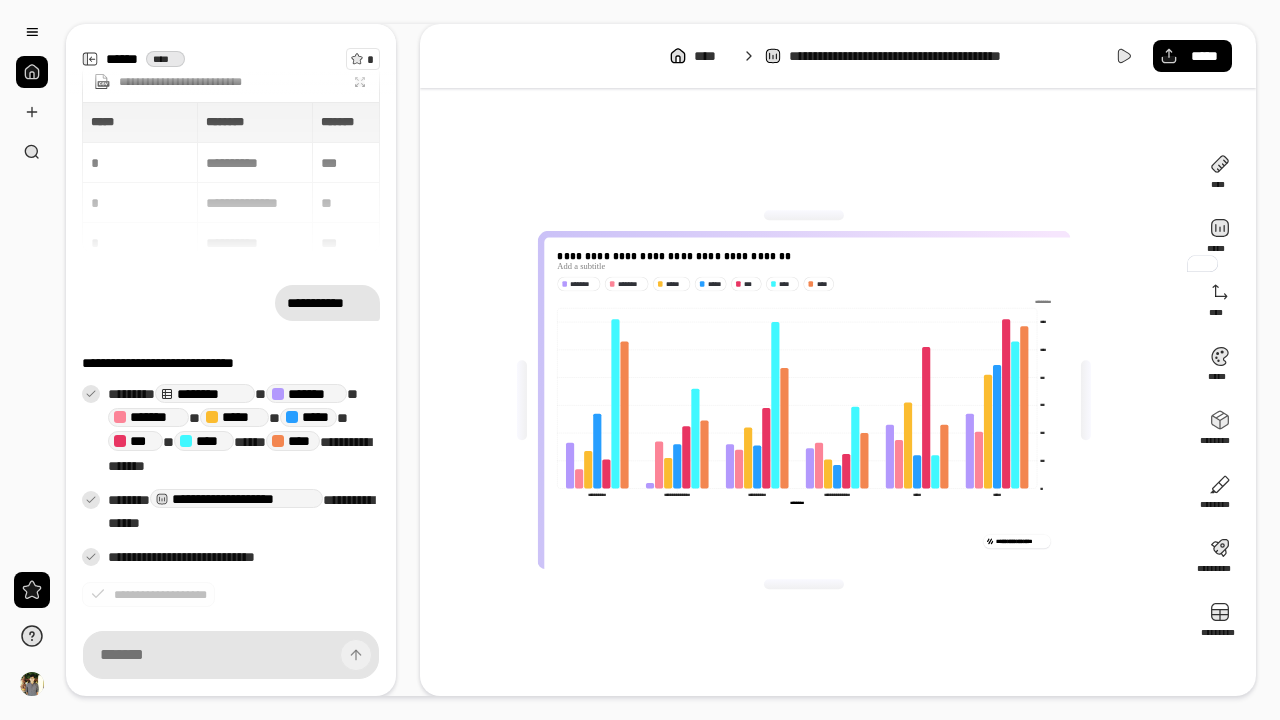 drag, startPoint x: 652, startPoint y: 624, endPoint x: 580, endPoint y: 624, distance: 72 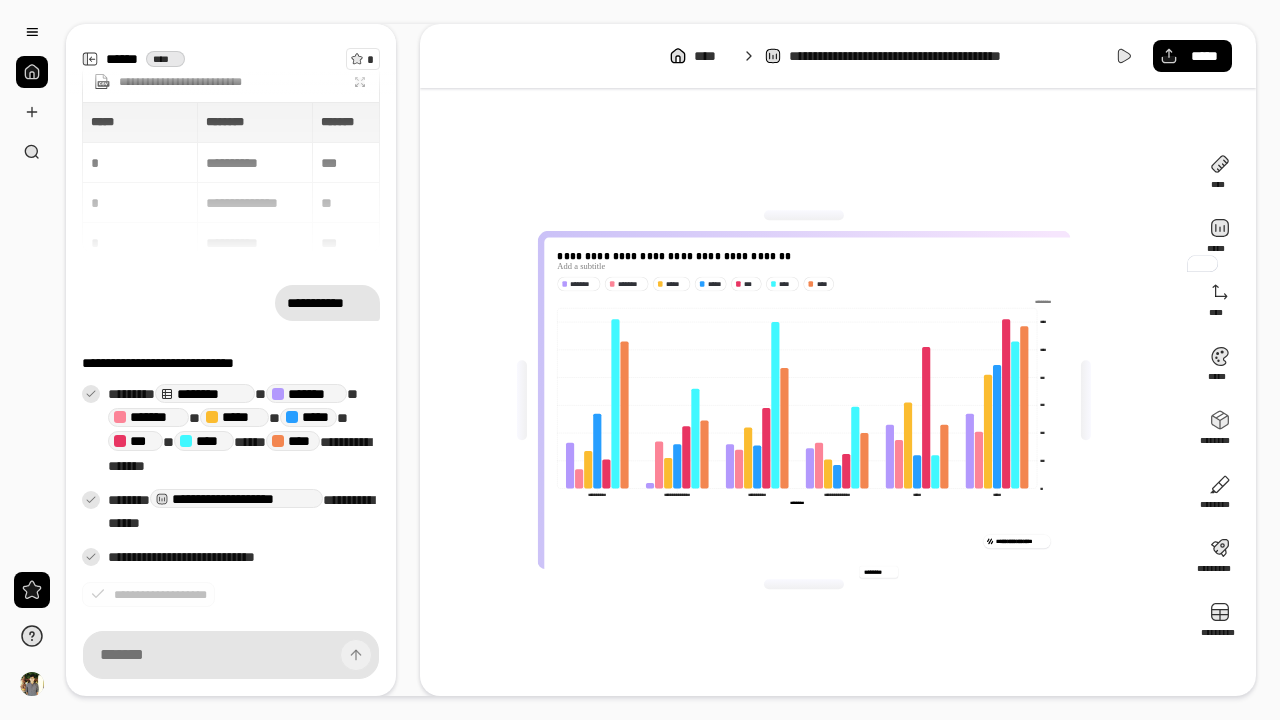 click on "**********" at bounding box center [803, 539] 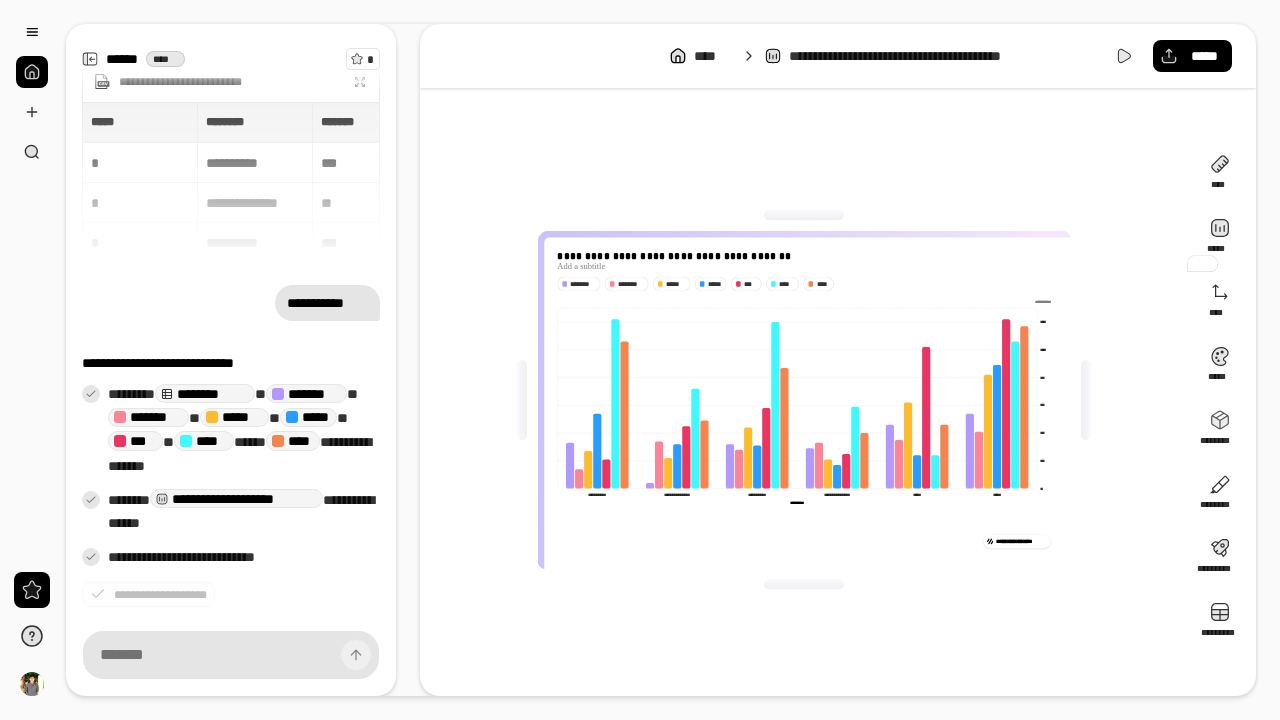 click on "**********" at bounding box center [803, 539] 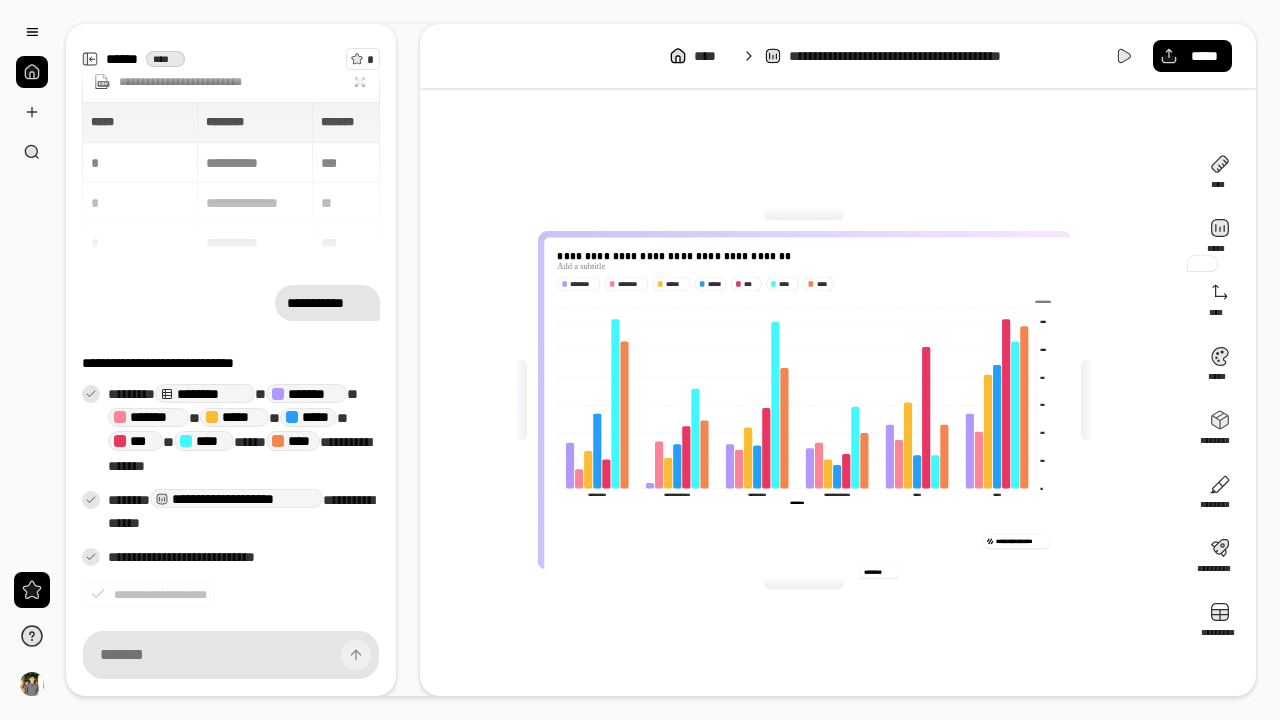 click on "********" at bounding box center [877, 571] 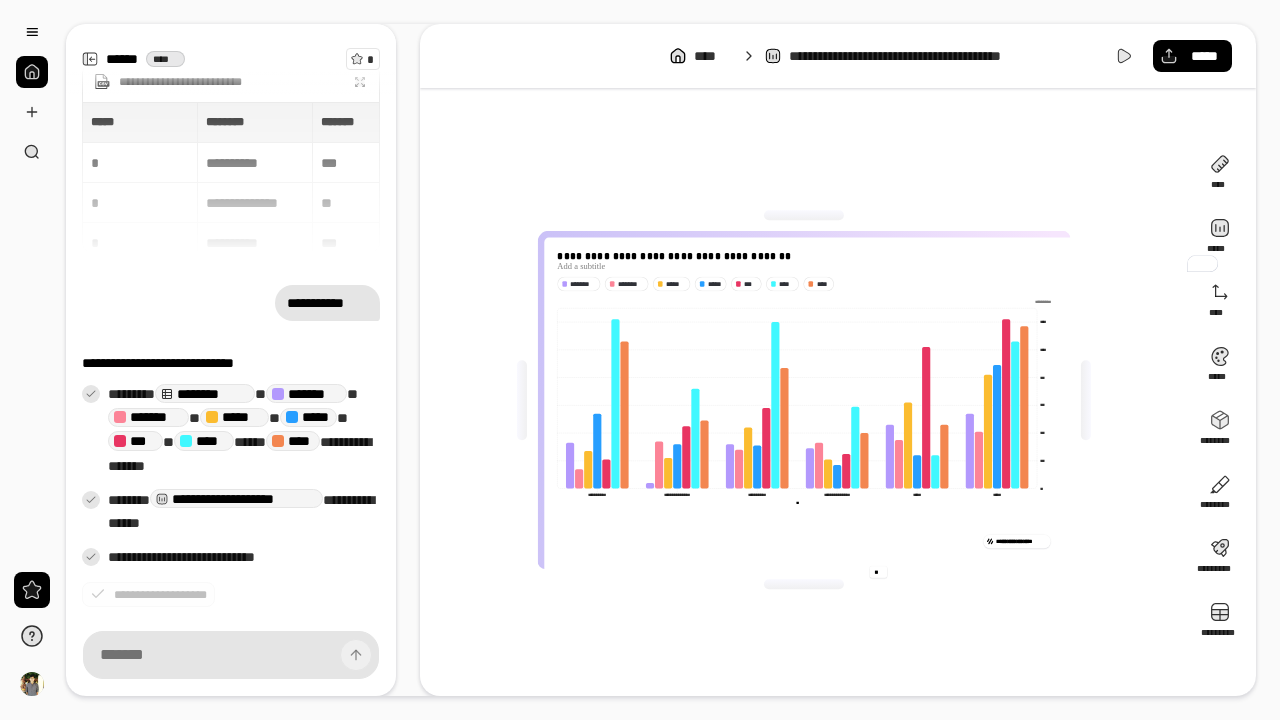 type on "*" 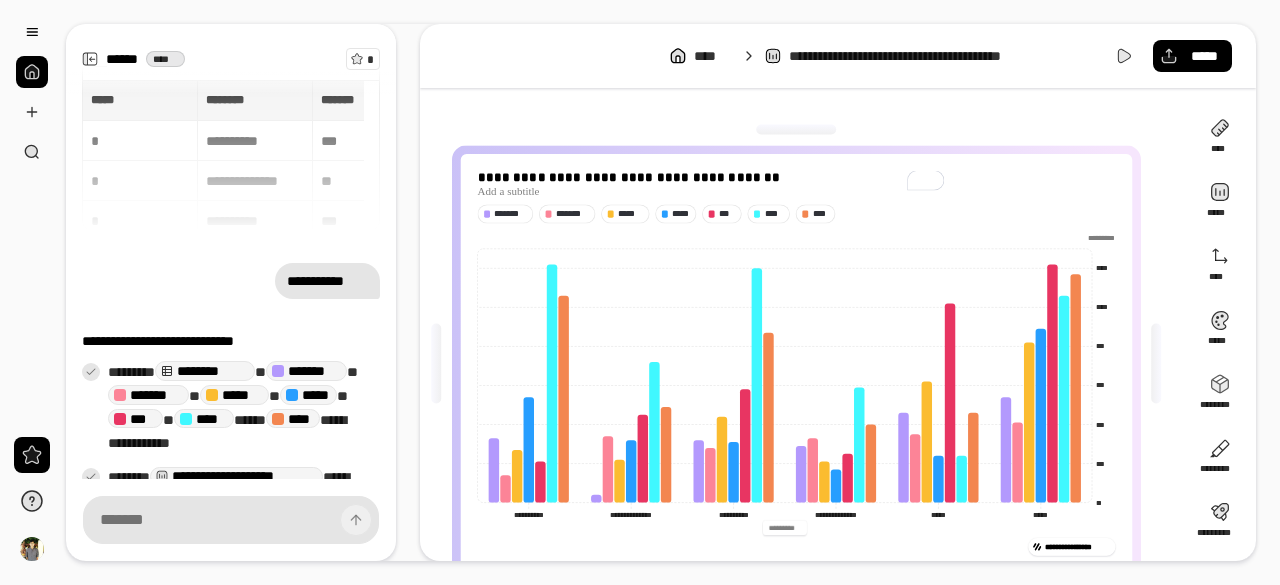 type 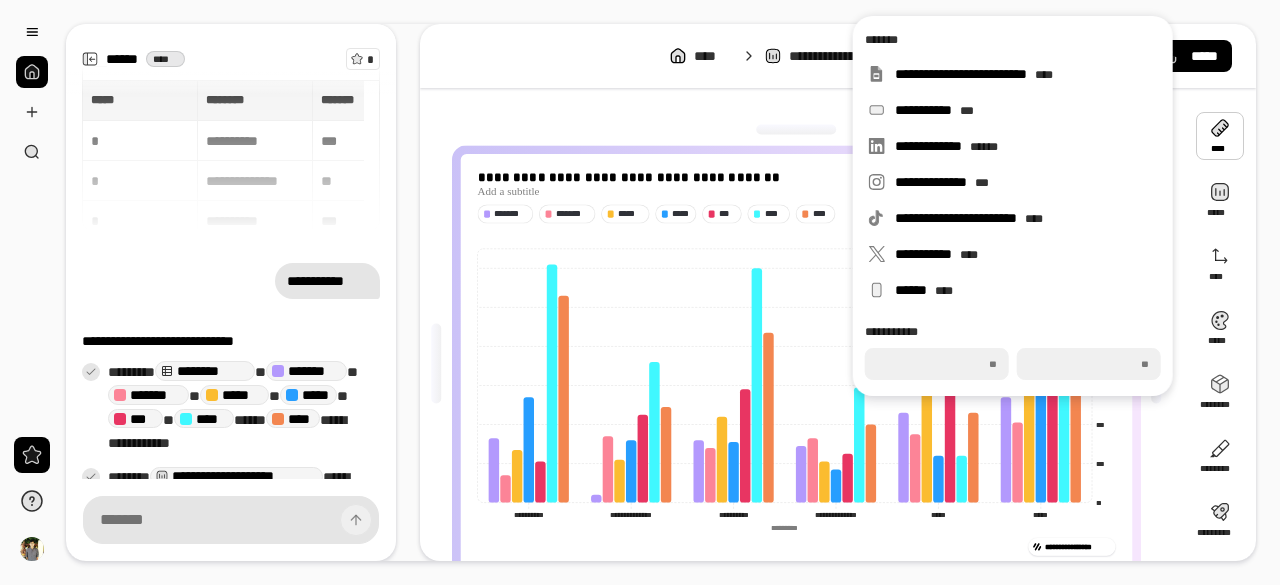 click at bounding box center (1220, 136) 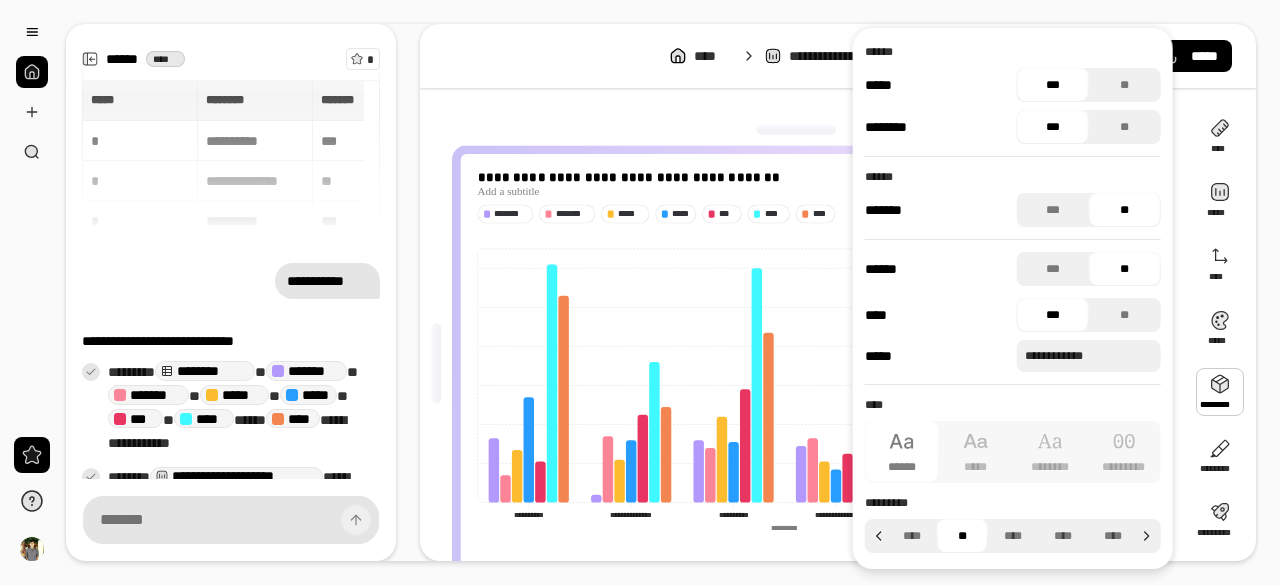 click on "**********" at bounding box center [804, 364] 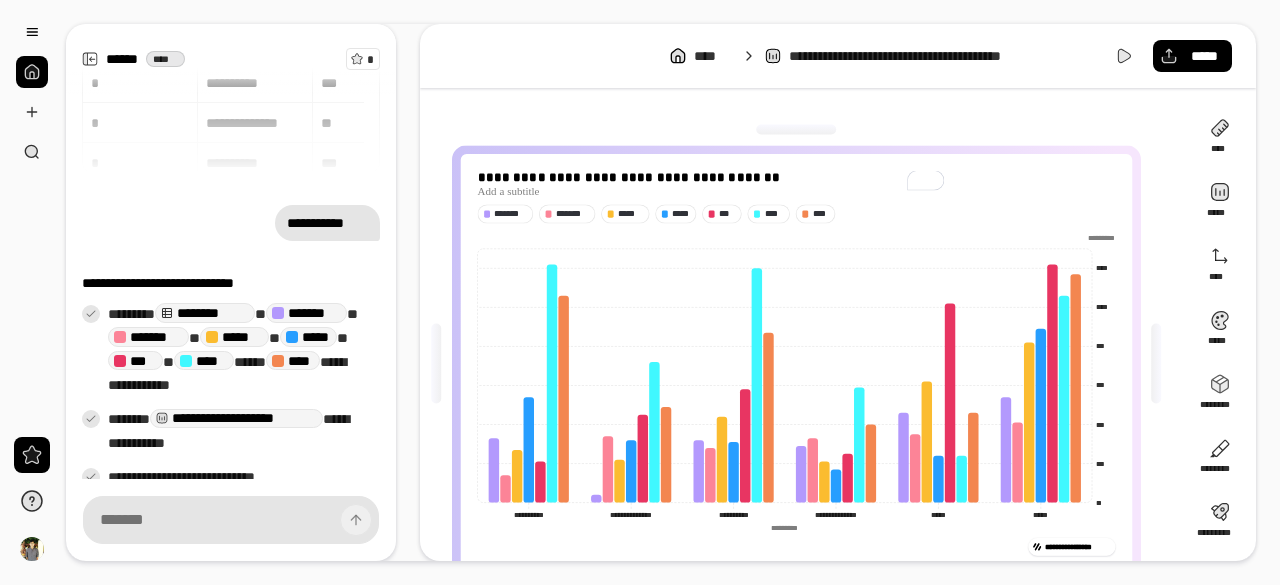 scroll, scrollTop: 112, scrollLeft: 0, axis: vertical 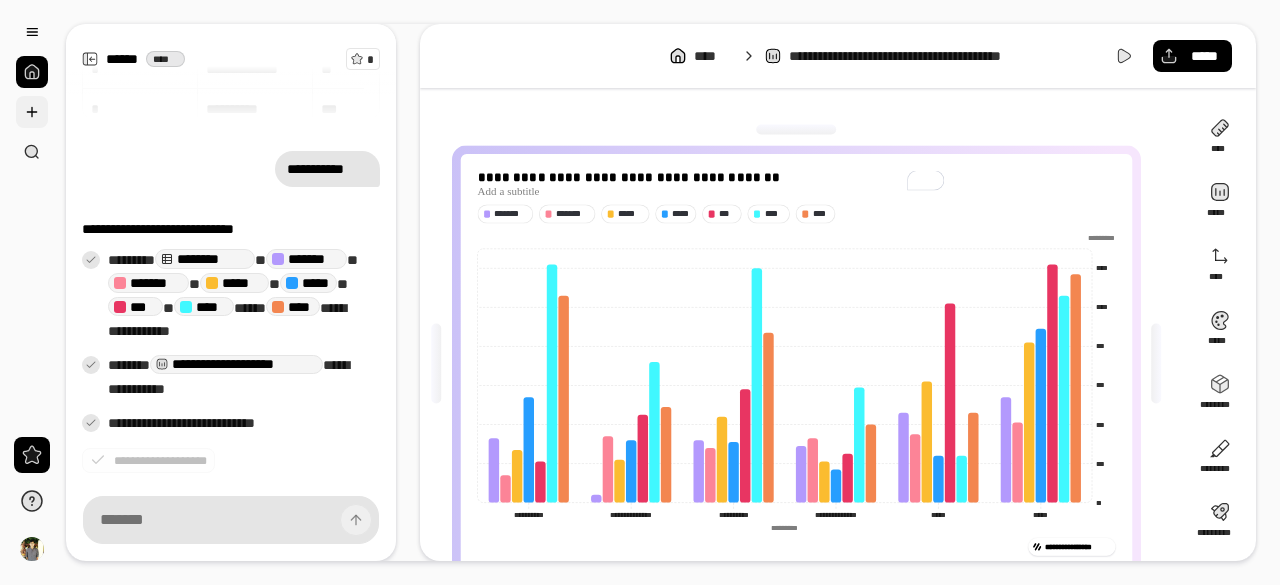click at bounding box center (32, 112) 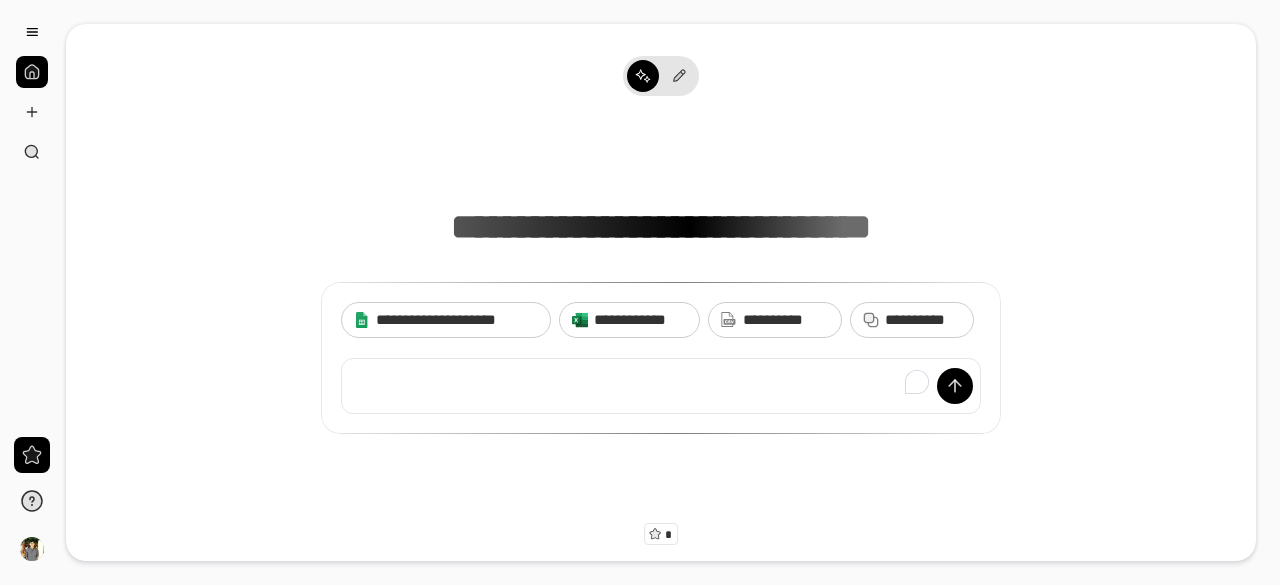 click at bounding box center [661, 386] 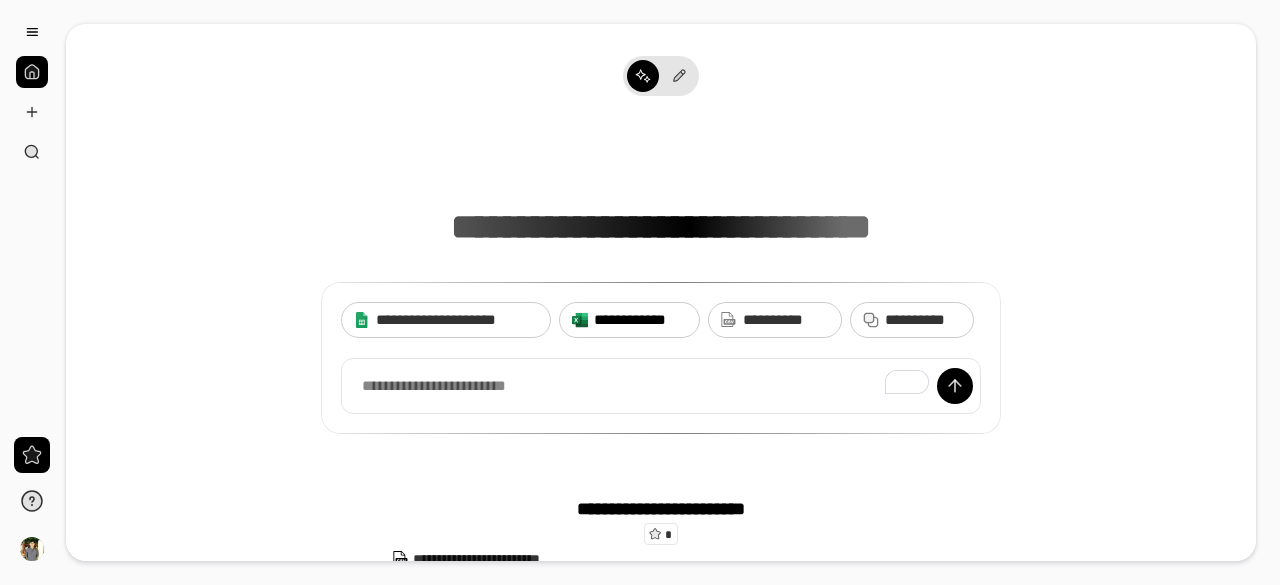 click on "**********" at bounding box center (640, 320) 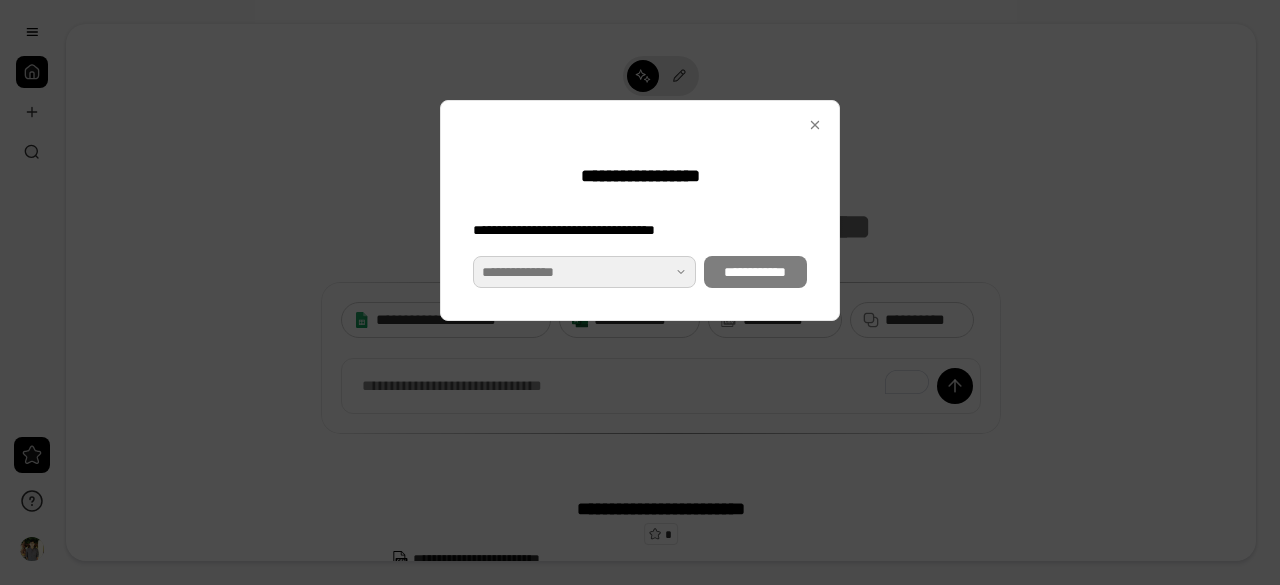 click at bounding box center (584, 272) 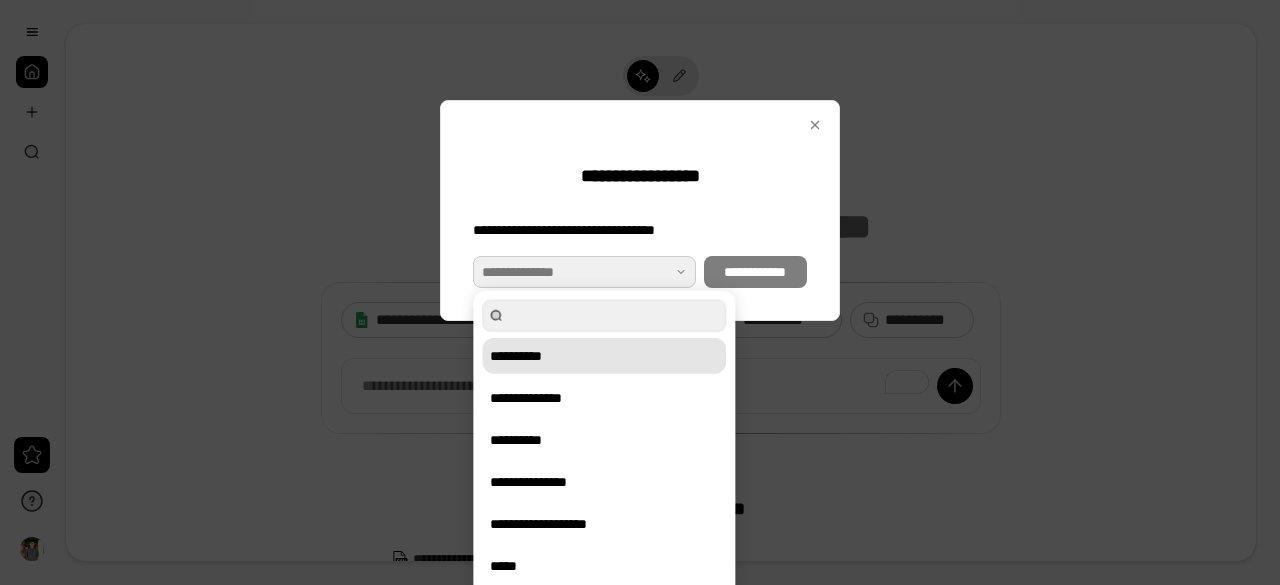 click on "**********" at bounding box center [604, 356] 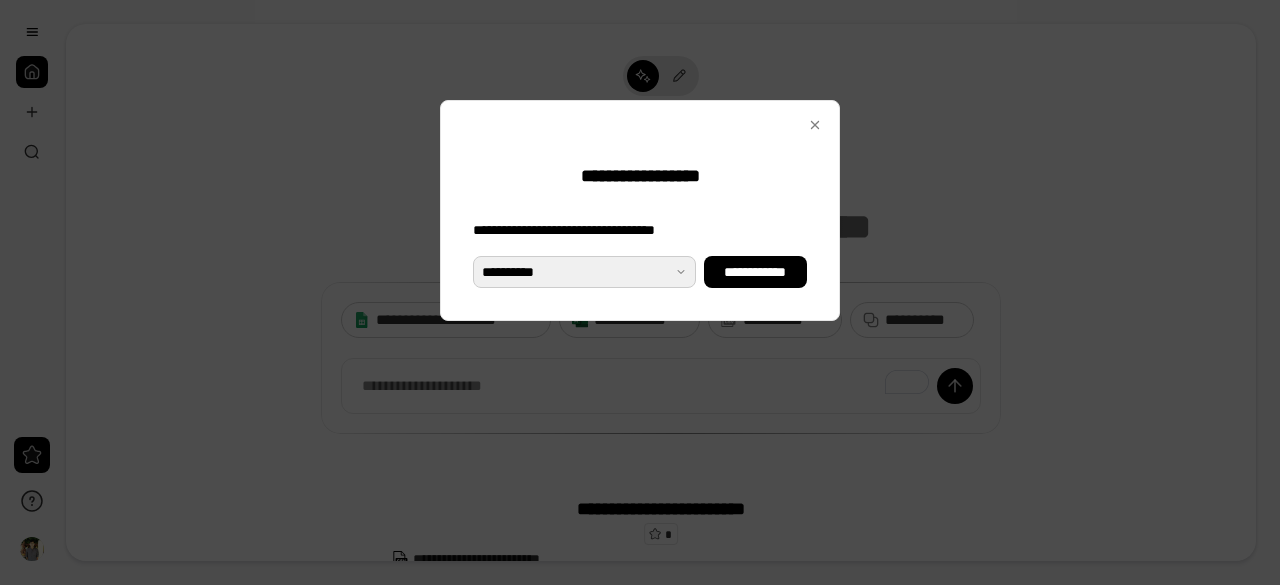click at bounding box center [584, 272] 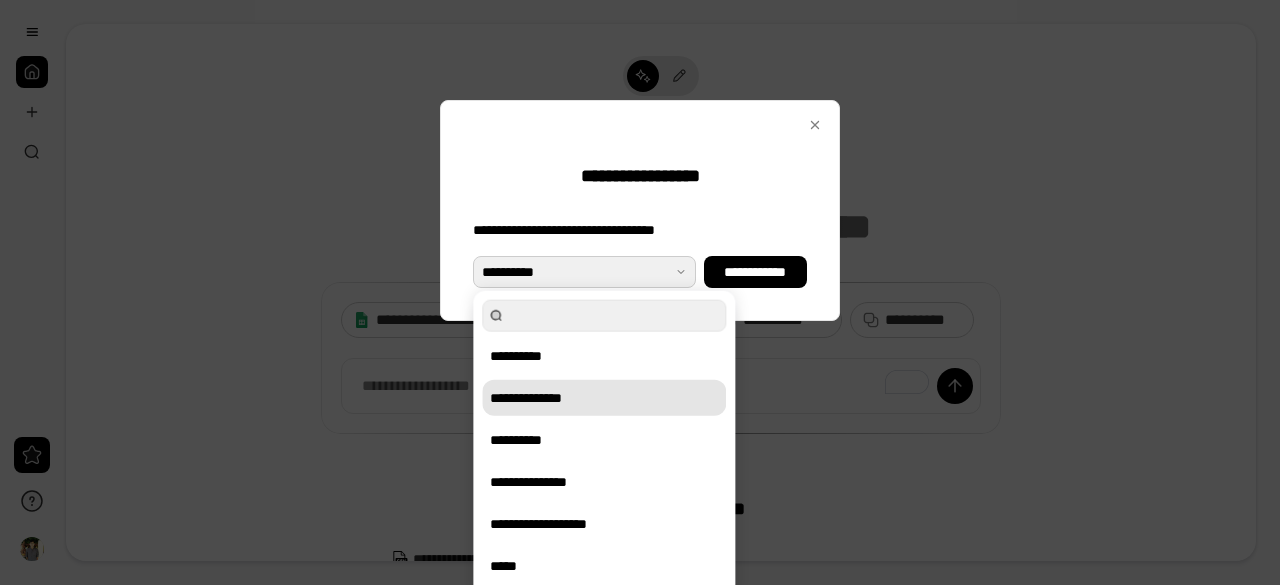 click on "**********" at bounding box center (604, 398) 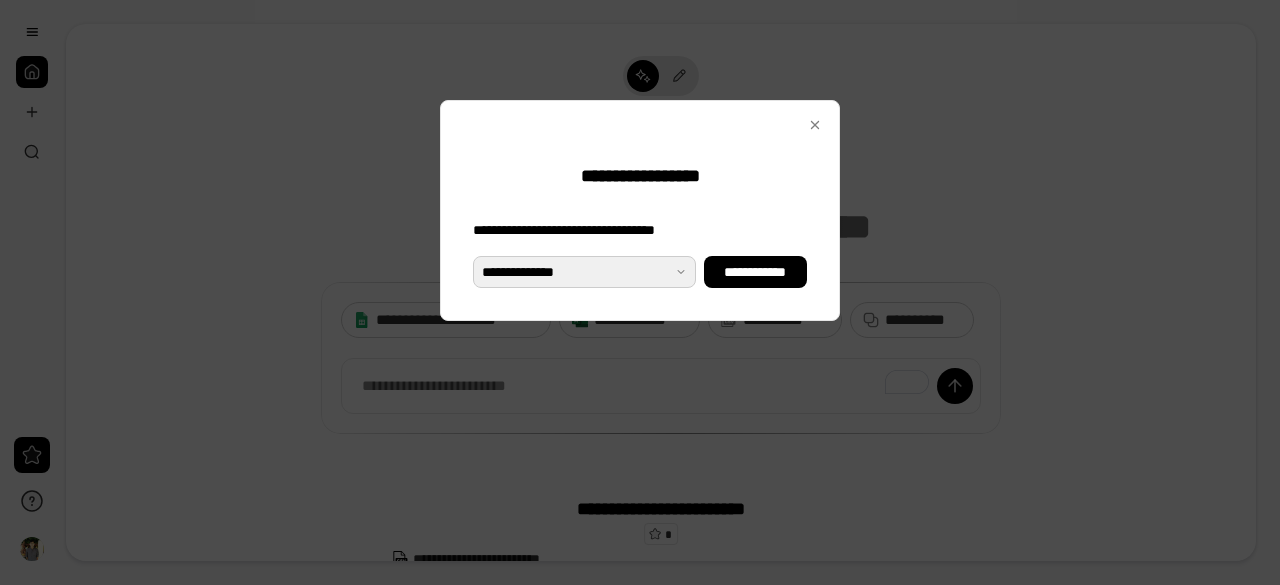 click at bounding box center [584, 272] 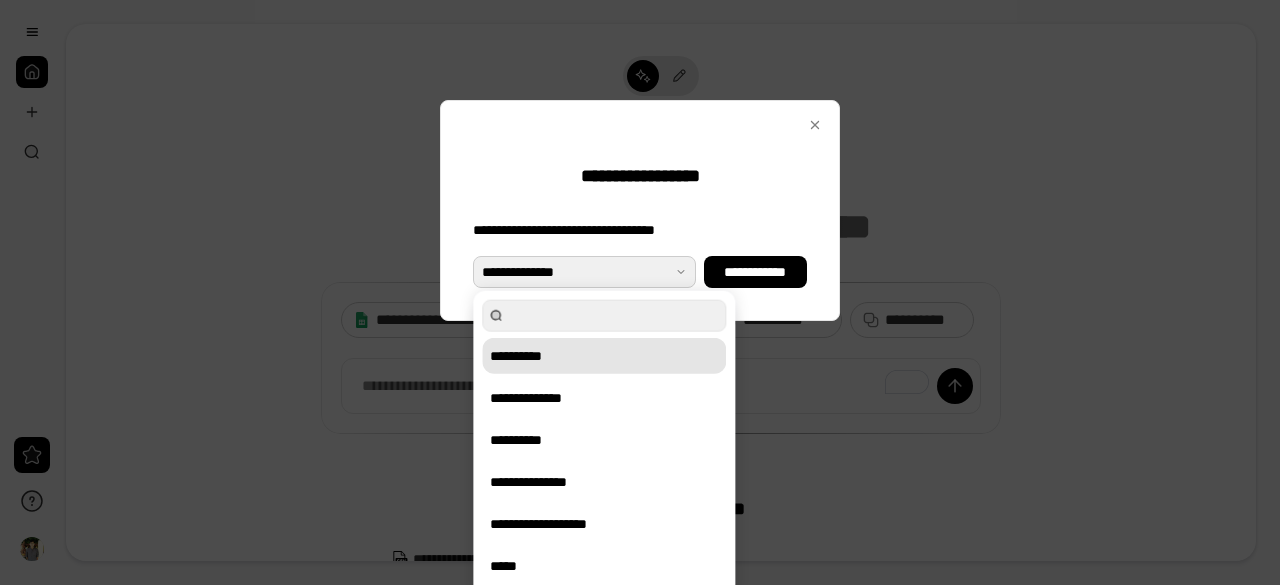 click on "**********" at bounding box center (604, 356) 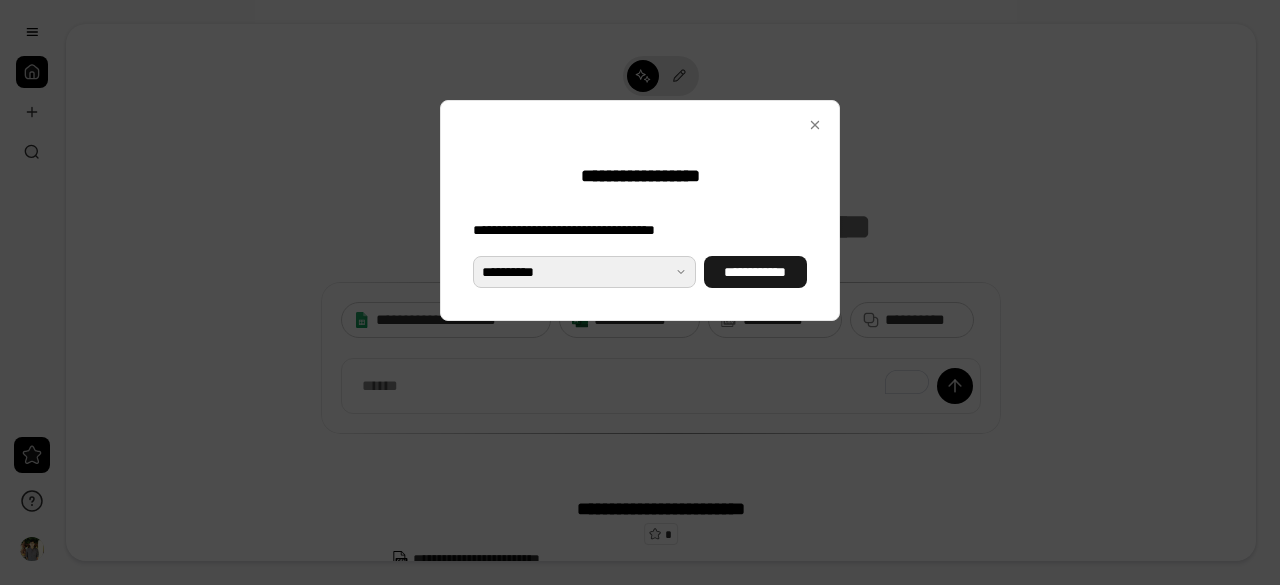 click on "**********" at bounding box center (755, 272) 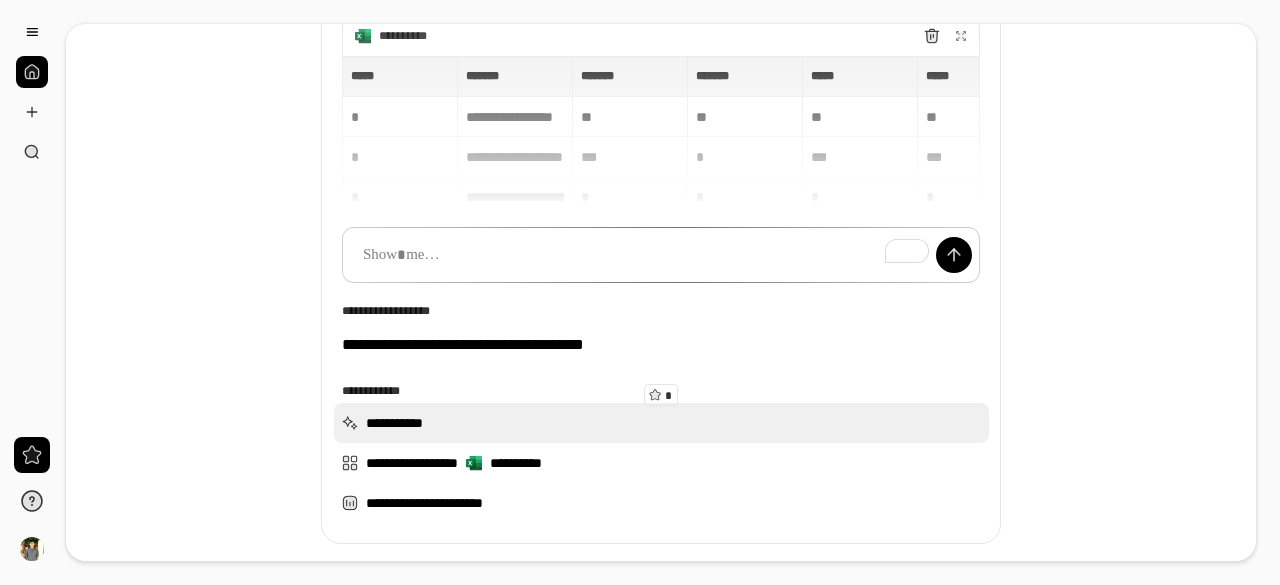 scroll, scrollTop: 140, scrollLeft: 0, axis: vertical 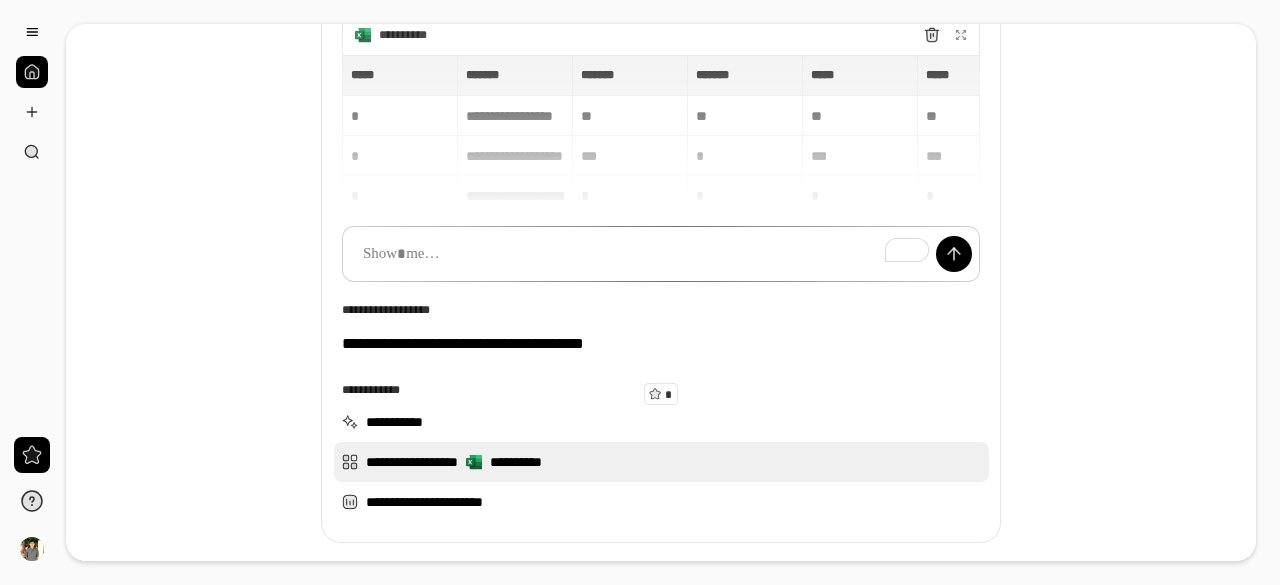 click on "**********" at bounding box center [661, 462] 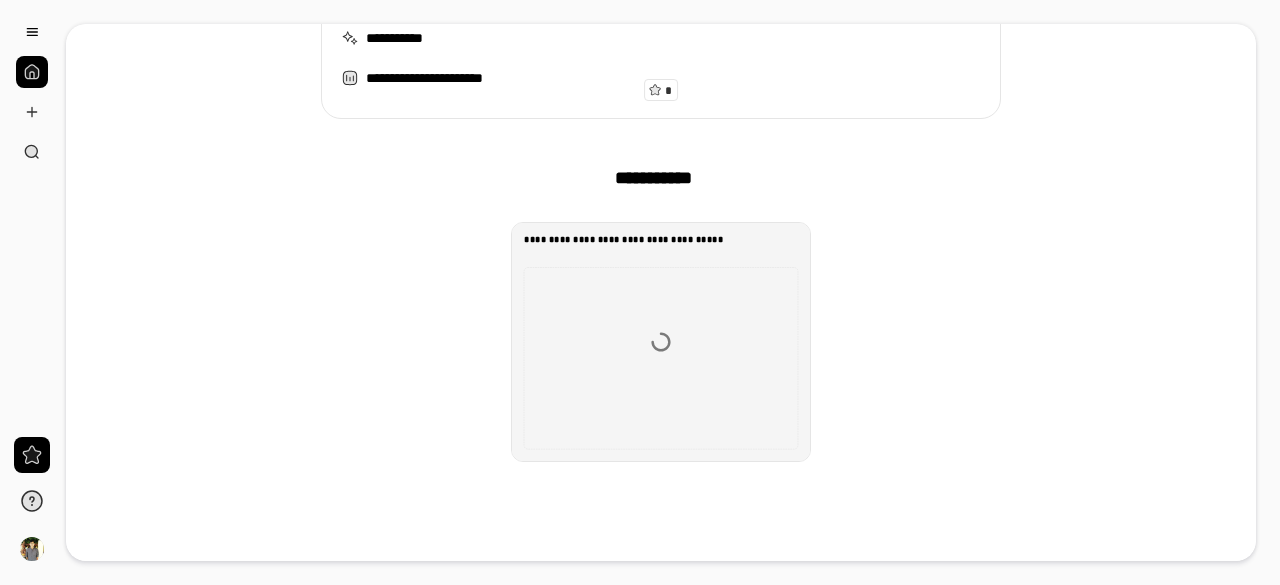 scroll, scrollTop: 582, scrollLeft: 0, axis: vertical 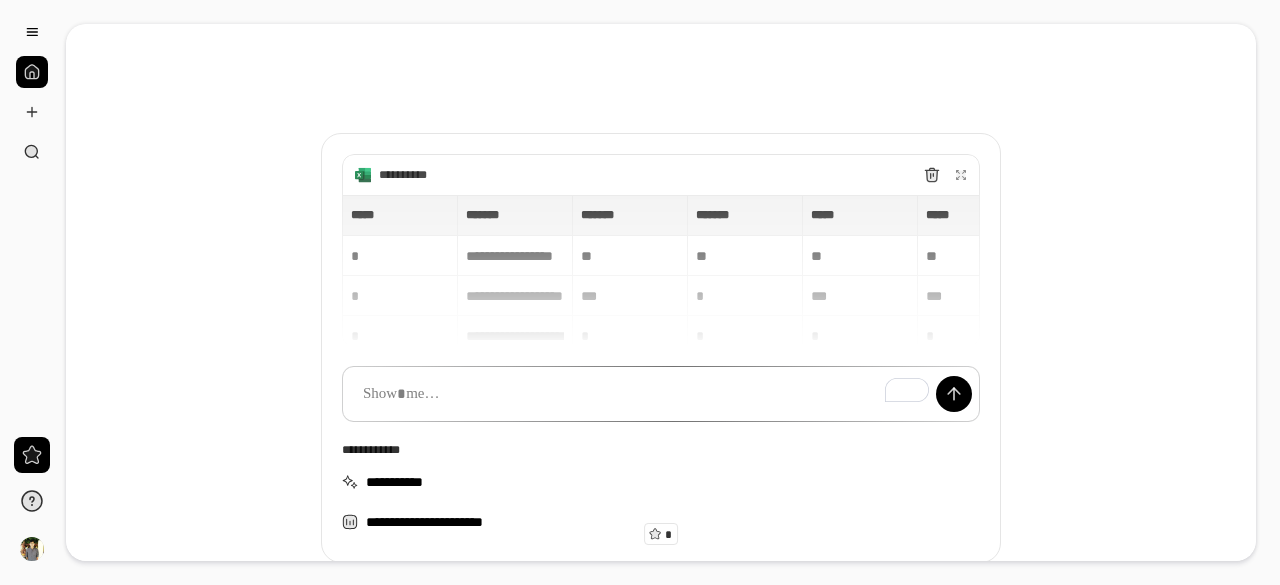click on "**********" at bounding box center [661, 271] 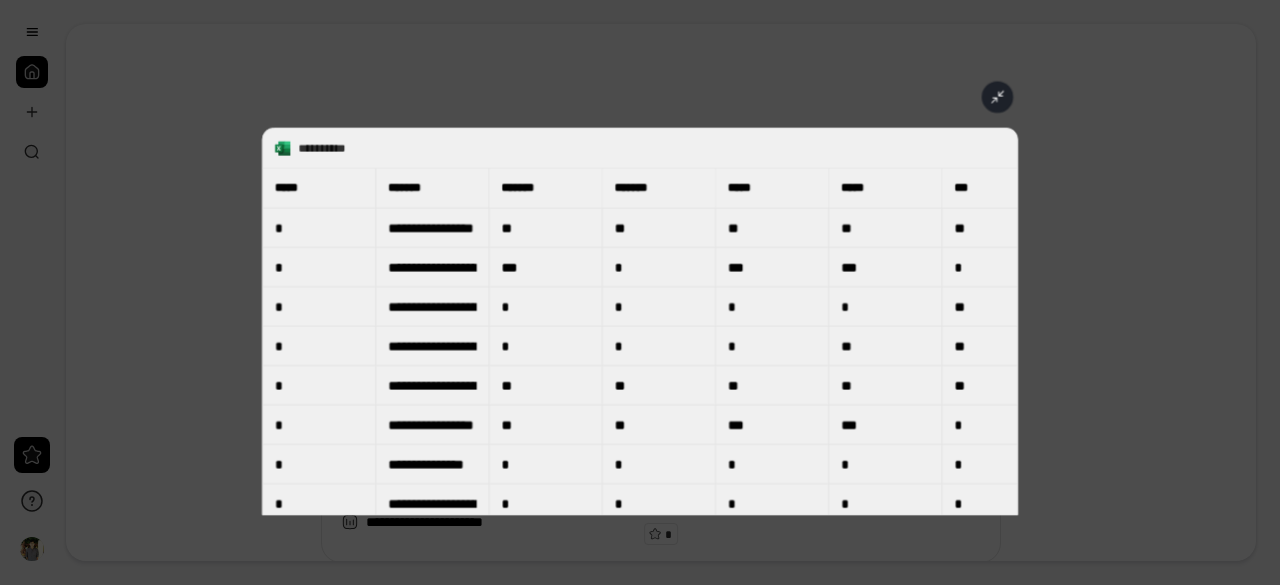 scroll, scrollTop: 14, scrollLeft: 0, axis: vertical 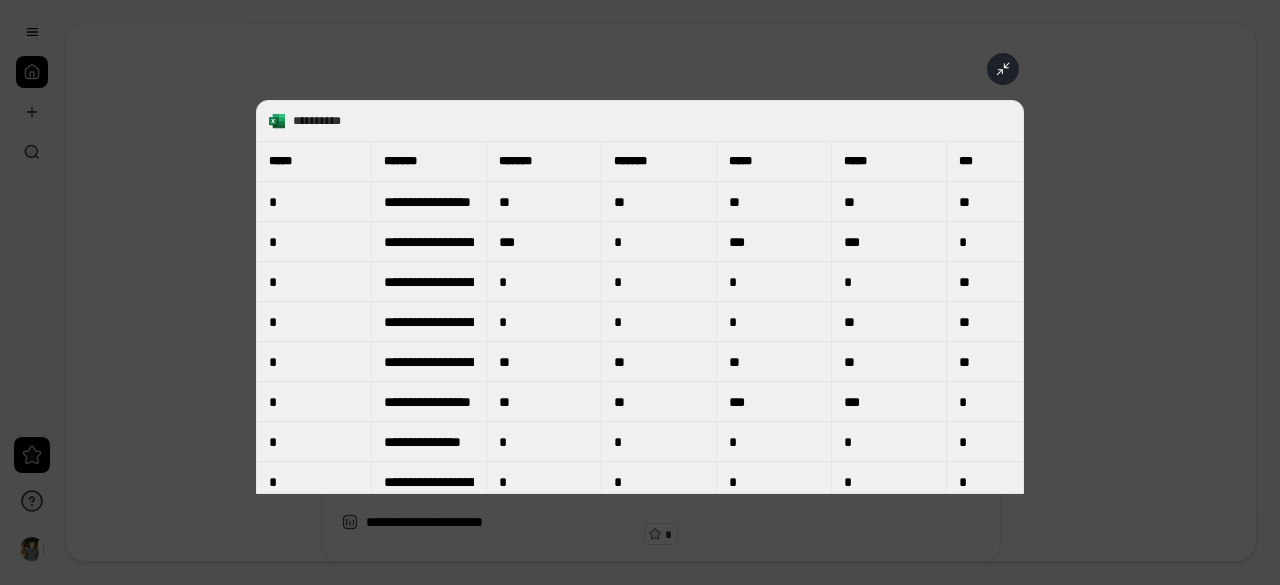 click on "**********" at bounding box center (640, 297) 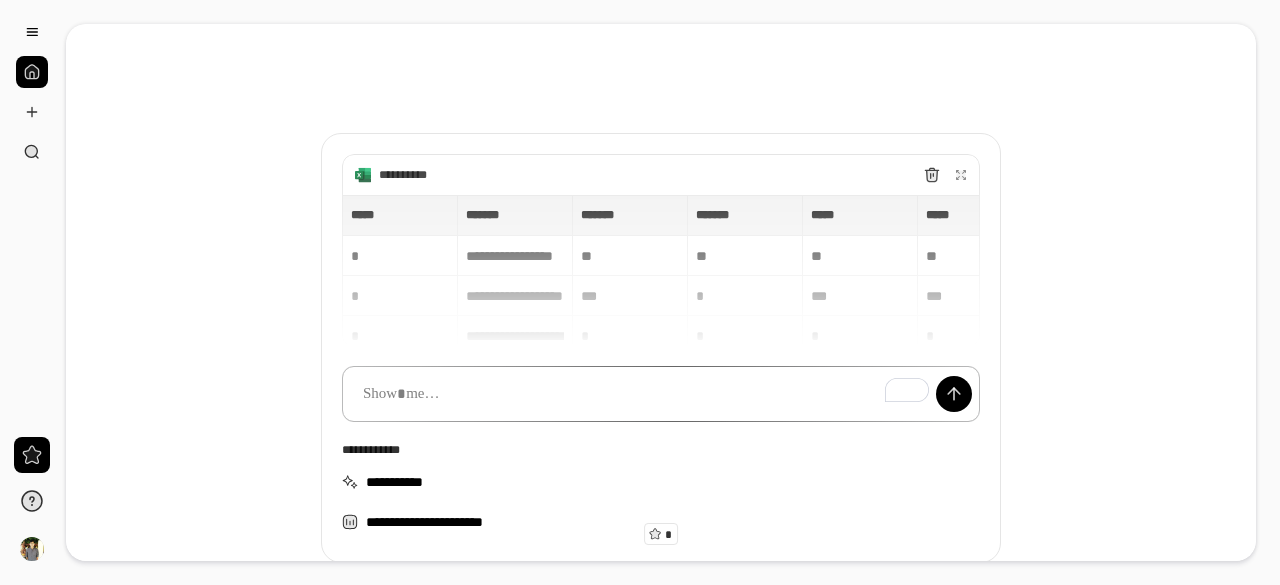 click at bounding box center [661, 394] 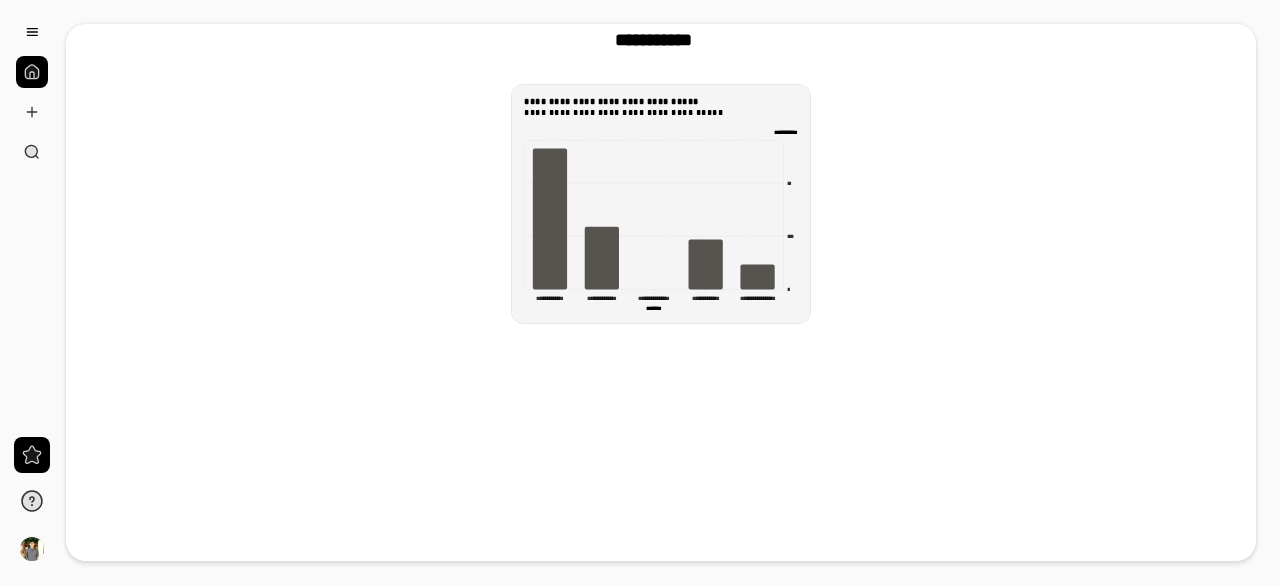 scroll, scrollTop: 82, scrollLeft: 0, axis: vertical 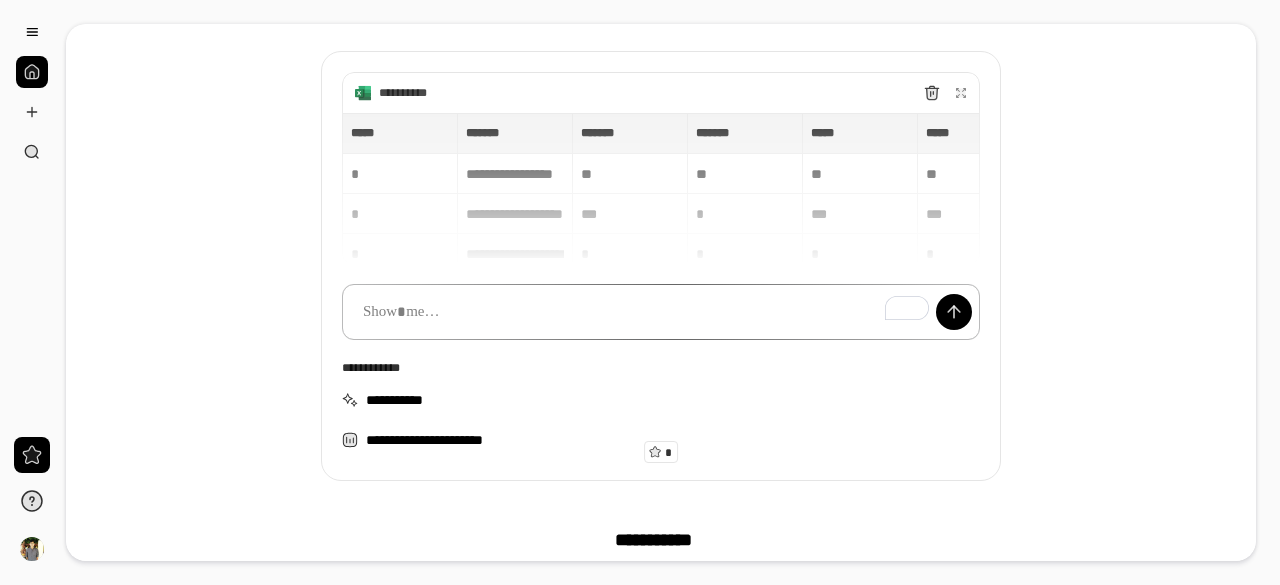 type 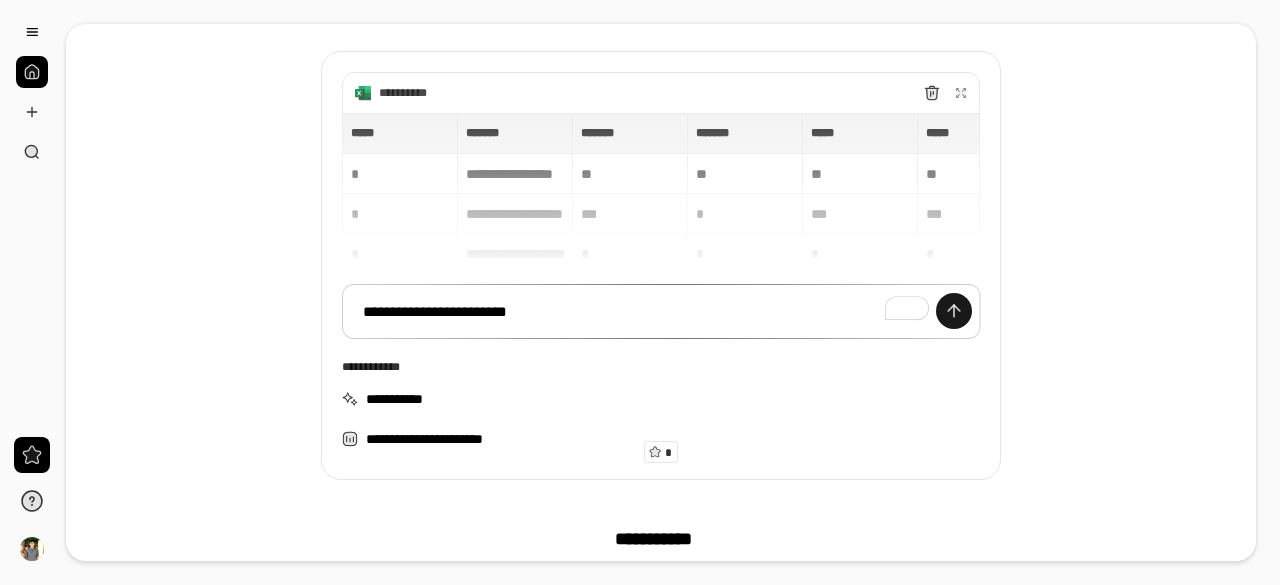 click at bounding box center [954, 311] 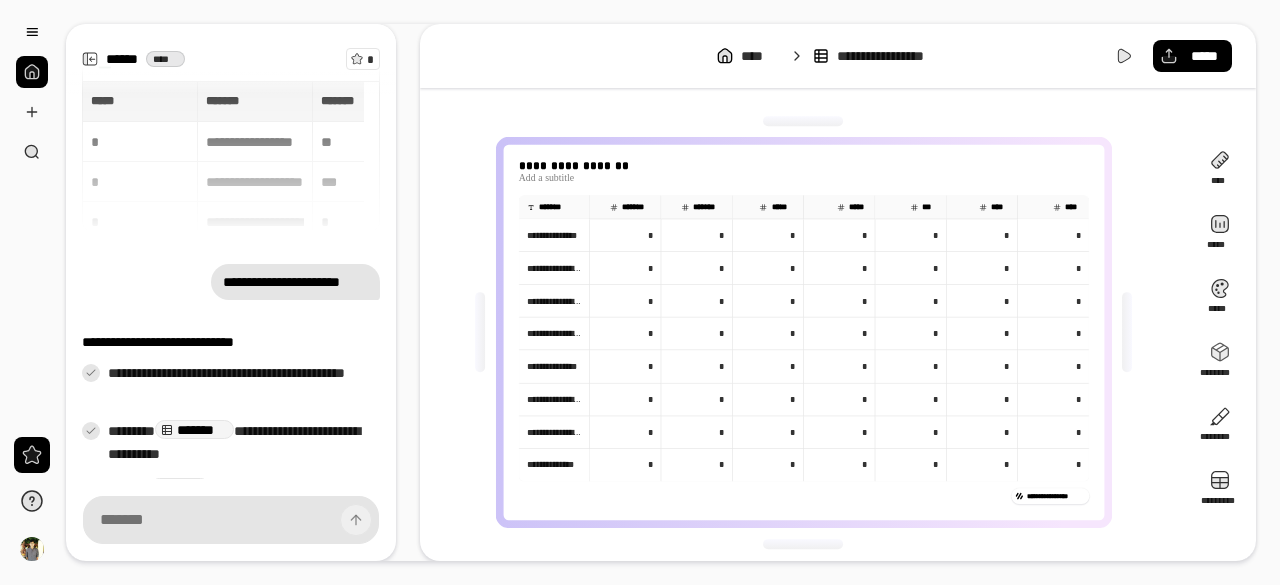 scroll, scrollTop: 100, scrollLeft: 0, axis: vertical 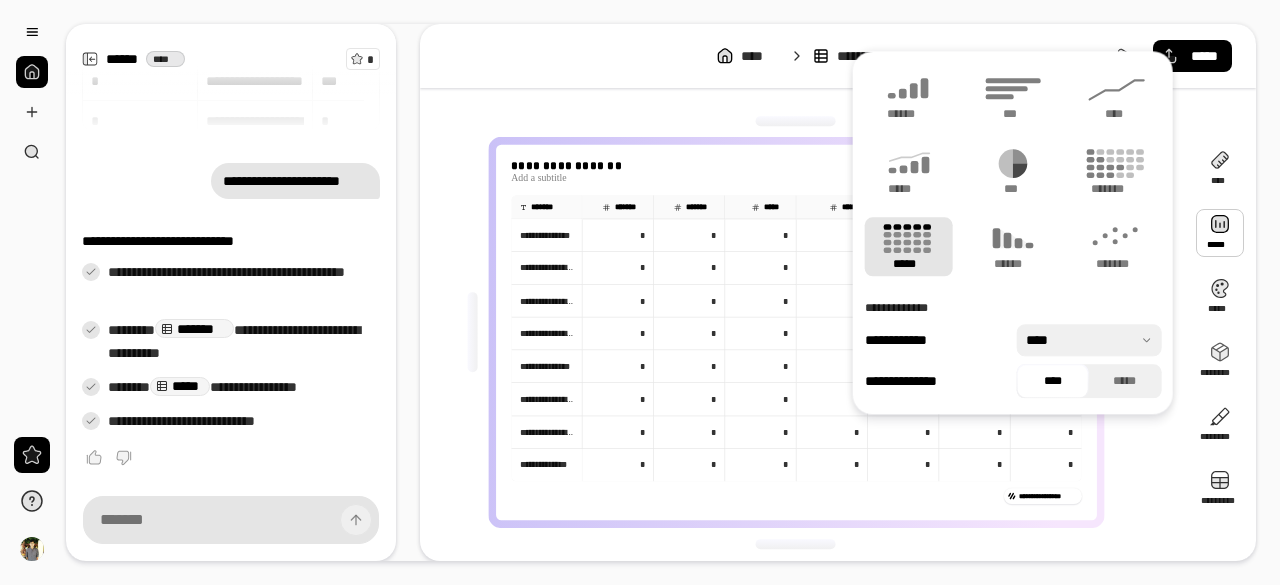 click at bounding box center [1220, 233] 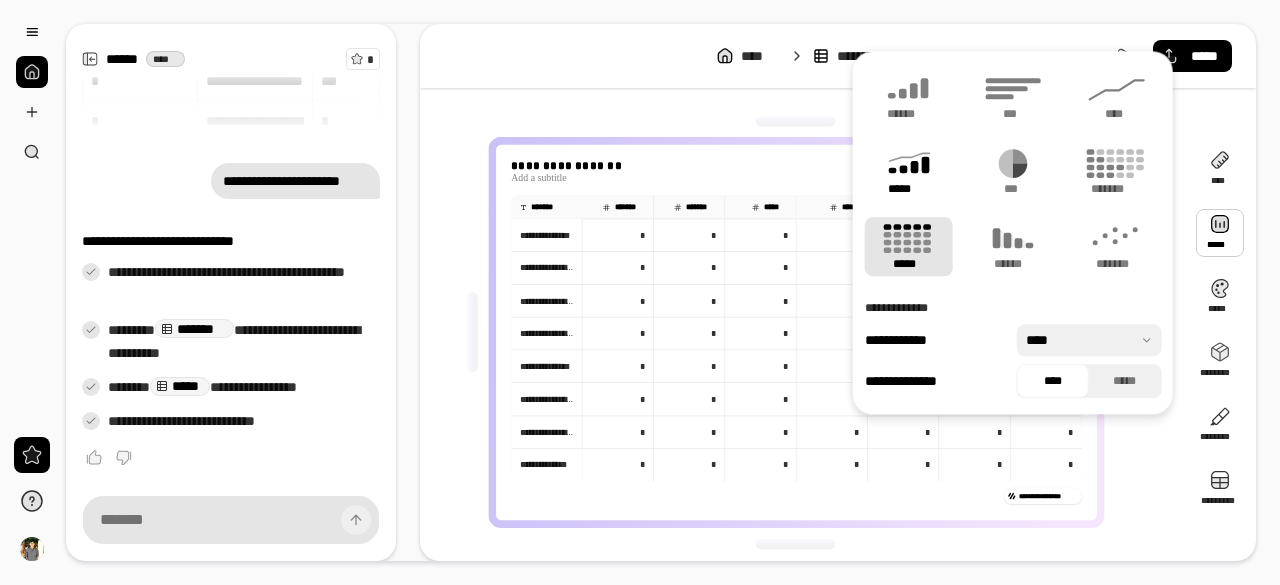 click 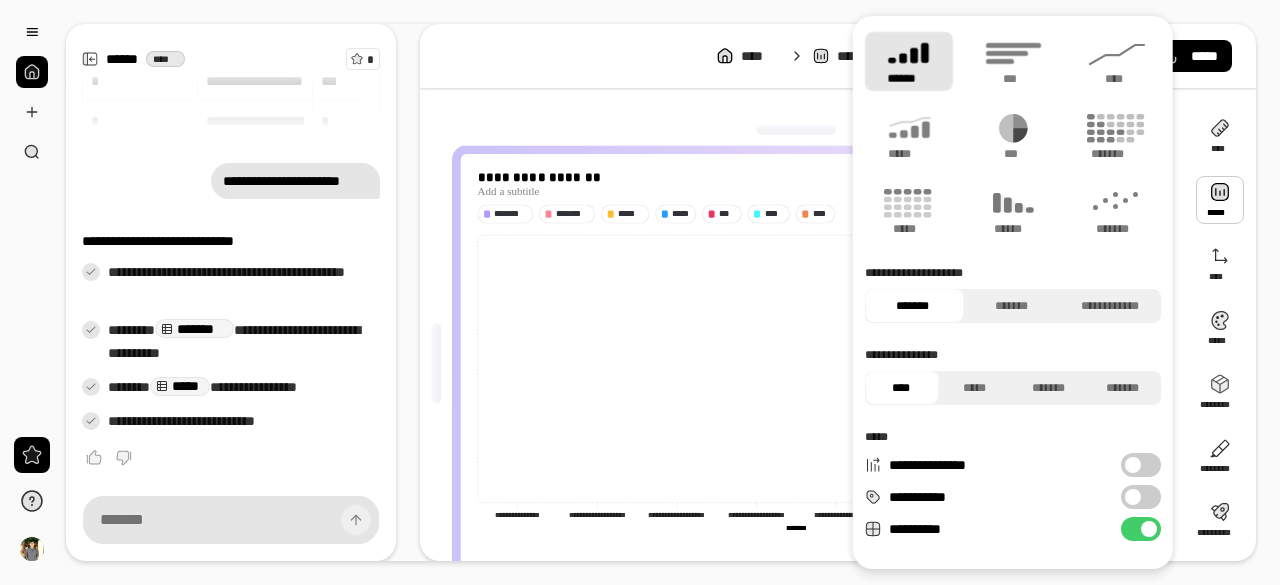 click on "**********" at bounding box center [804, 364] 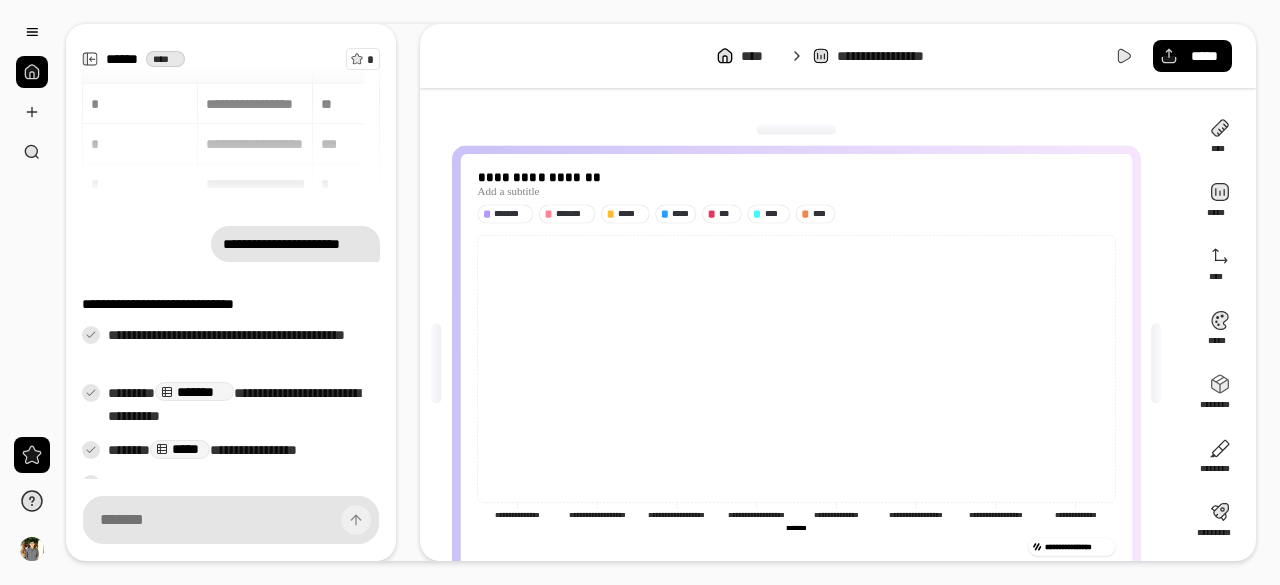 scroll, scrollTop: 0, scrollLeft: 0, axis: both 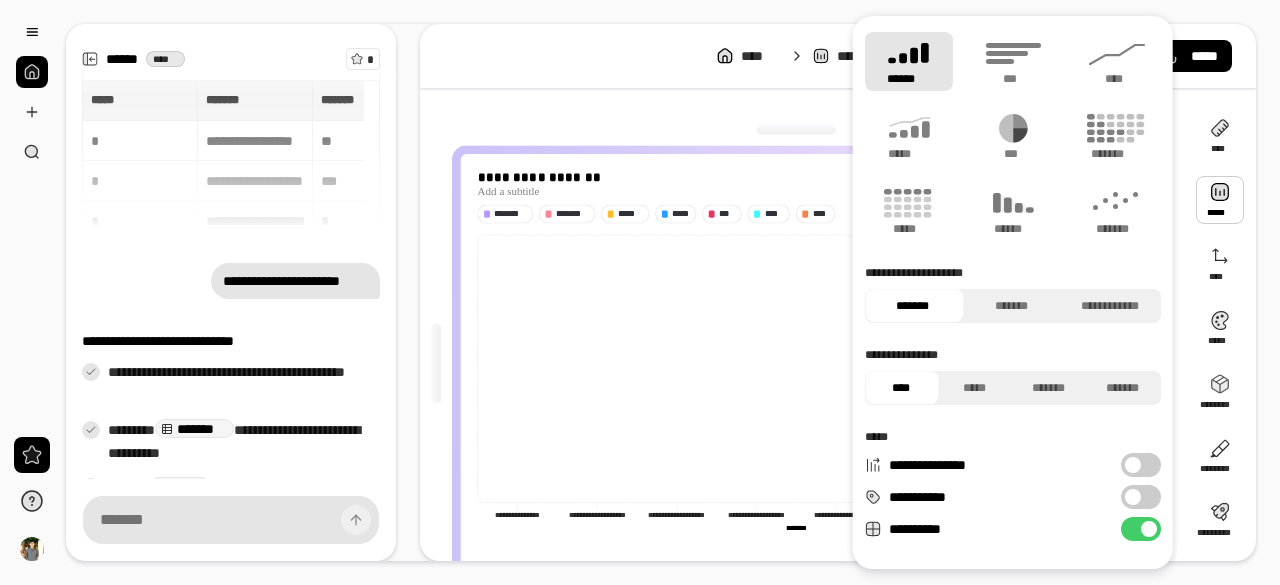 click on "**********" at bounding box center [1141, 529] 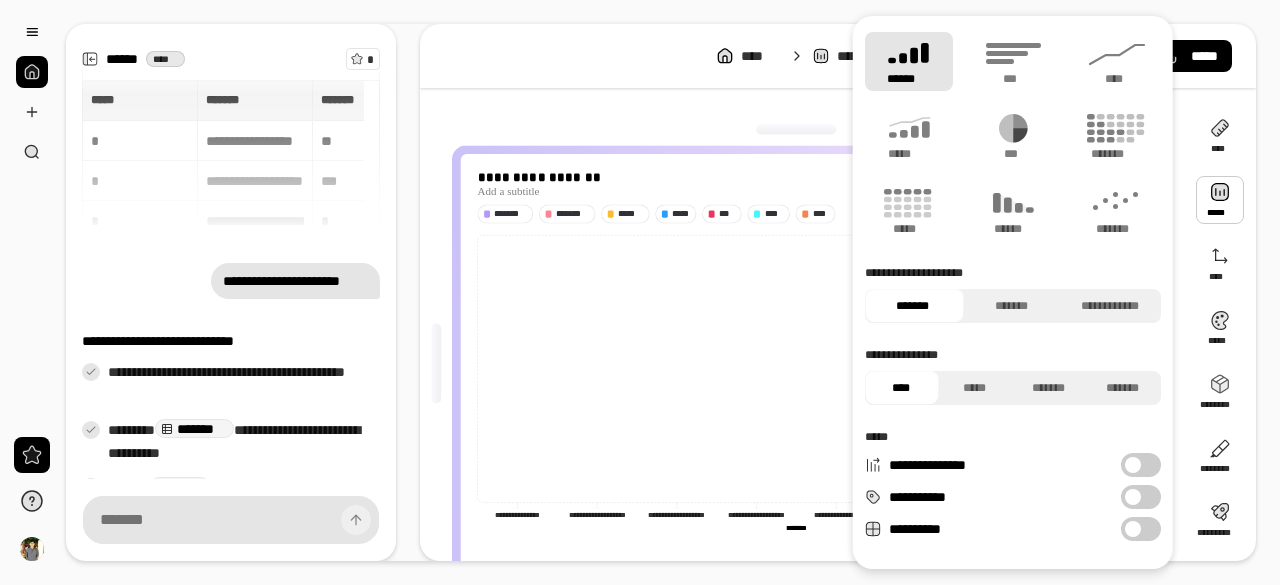 click on "**********" at bounding box center (1141, 529) 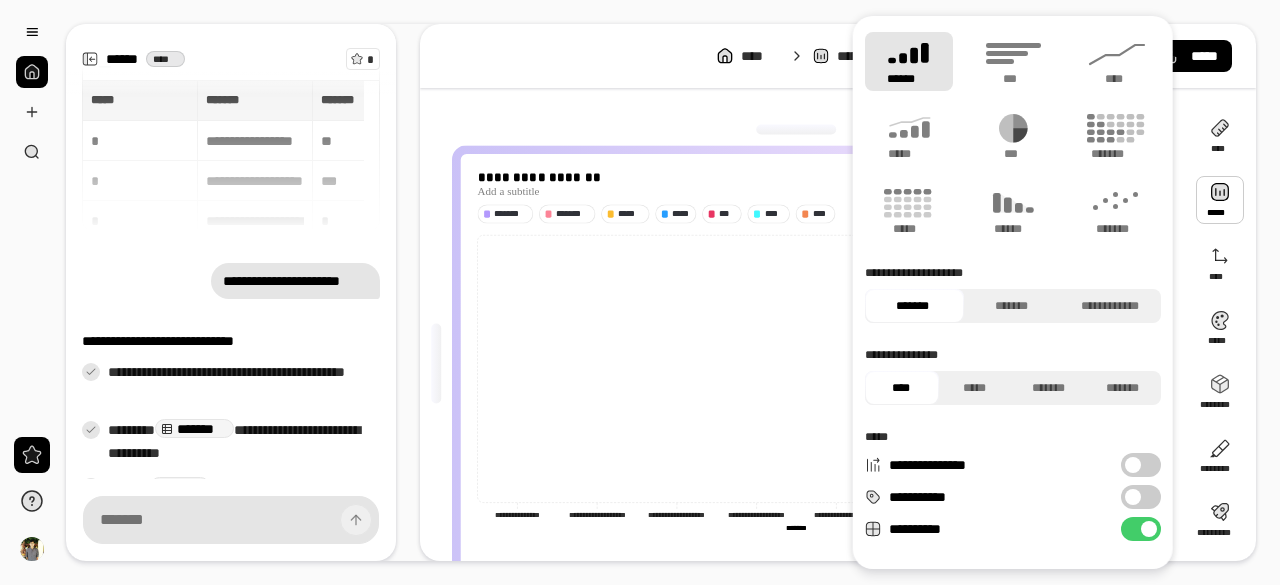click on "**********" at bounding box center (1141, 497) 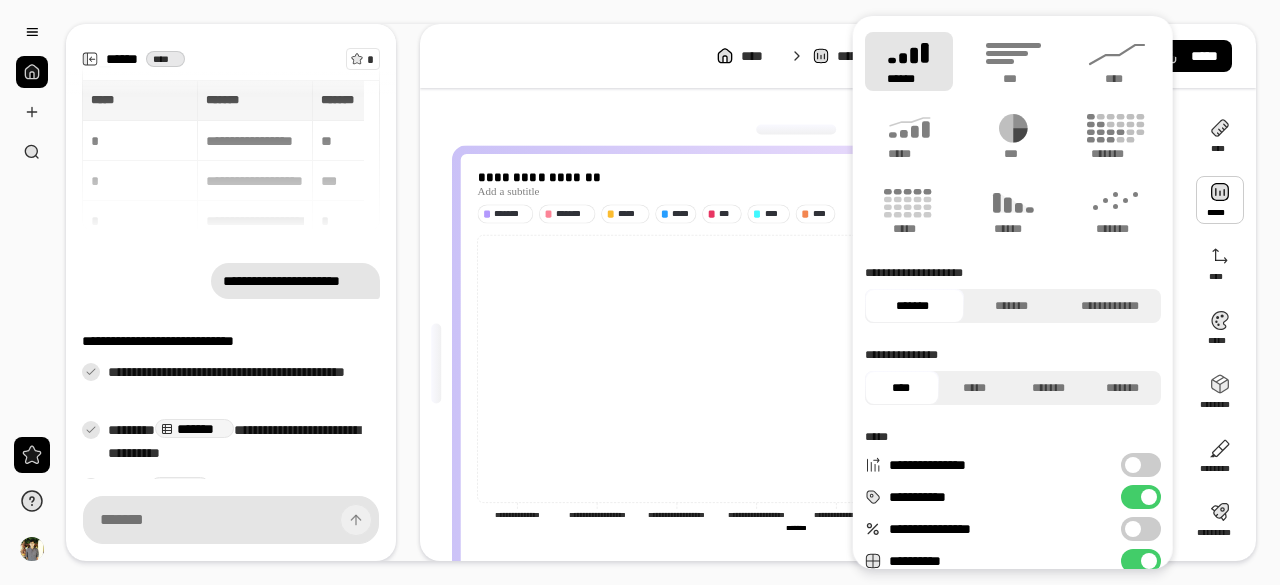 click at bounding box center [1149, 497] 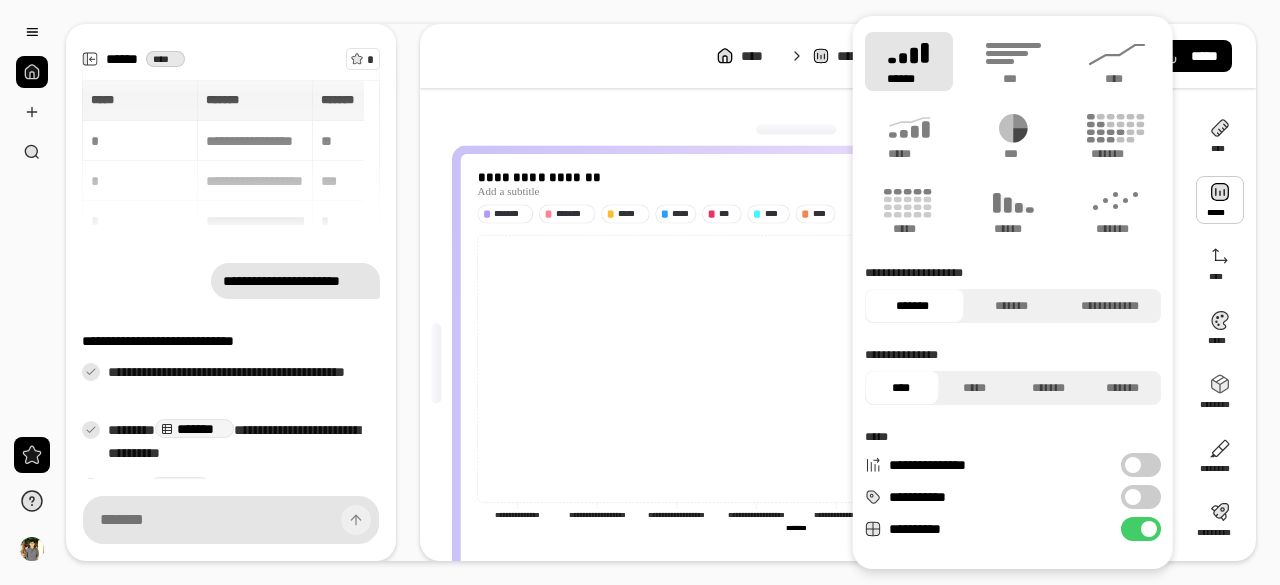 click on "**********" at bounding box center [1141, 529] 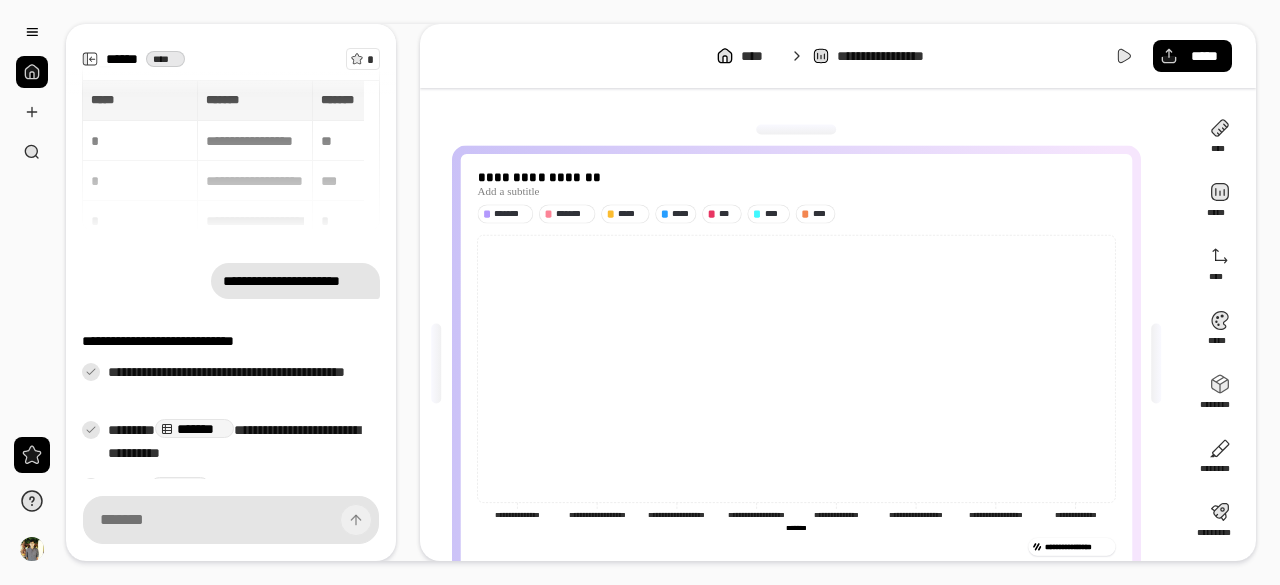 click on "**********" at bounding box center [804, 364] 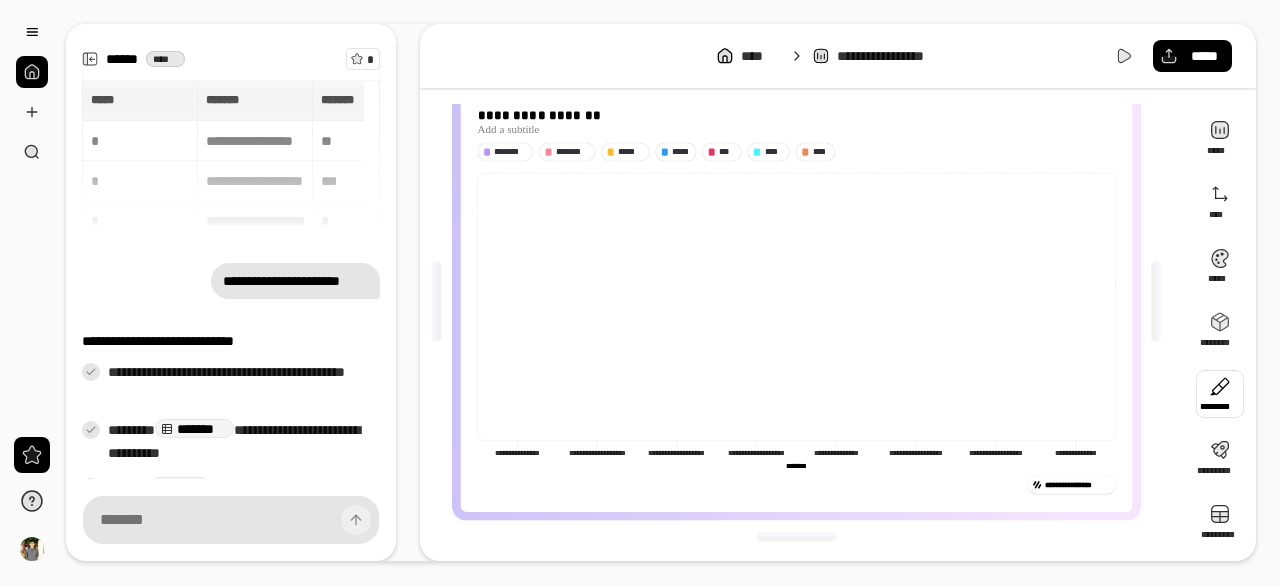 scroll, scrollTop: 0, scrollLeft: 0, axis: both 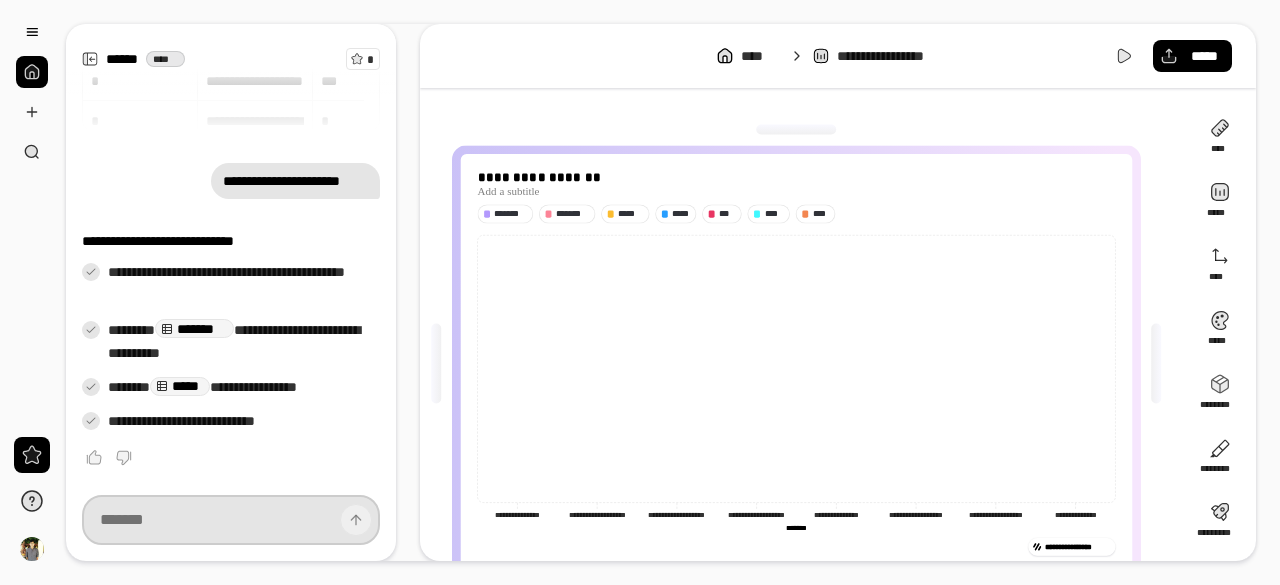click at bounding box center [231, 520] 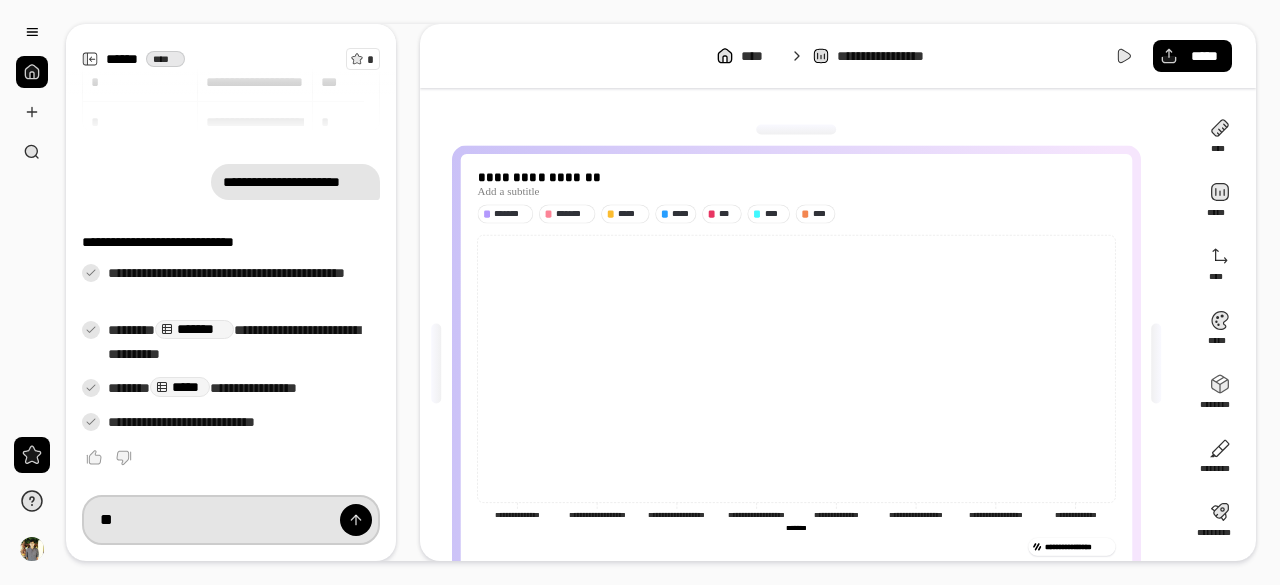 type on "*" 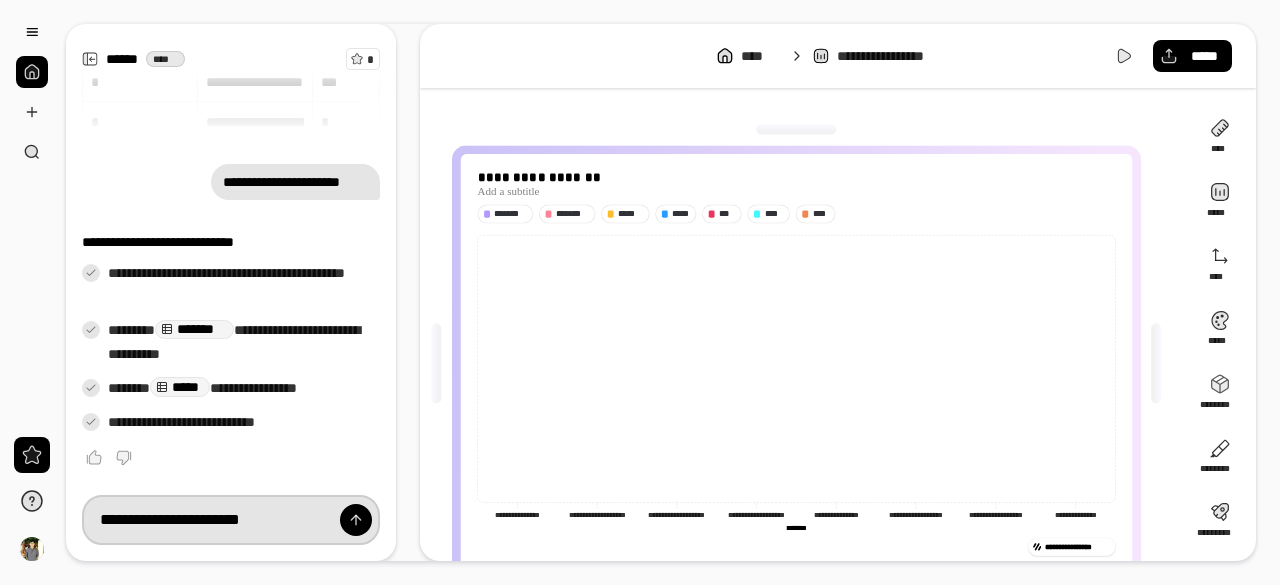 type on "**********" 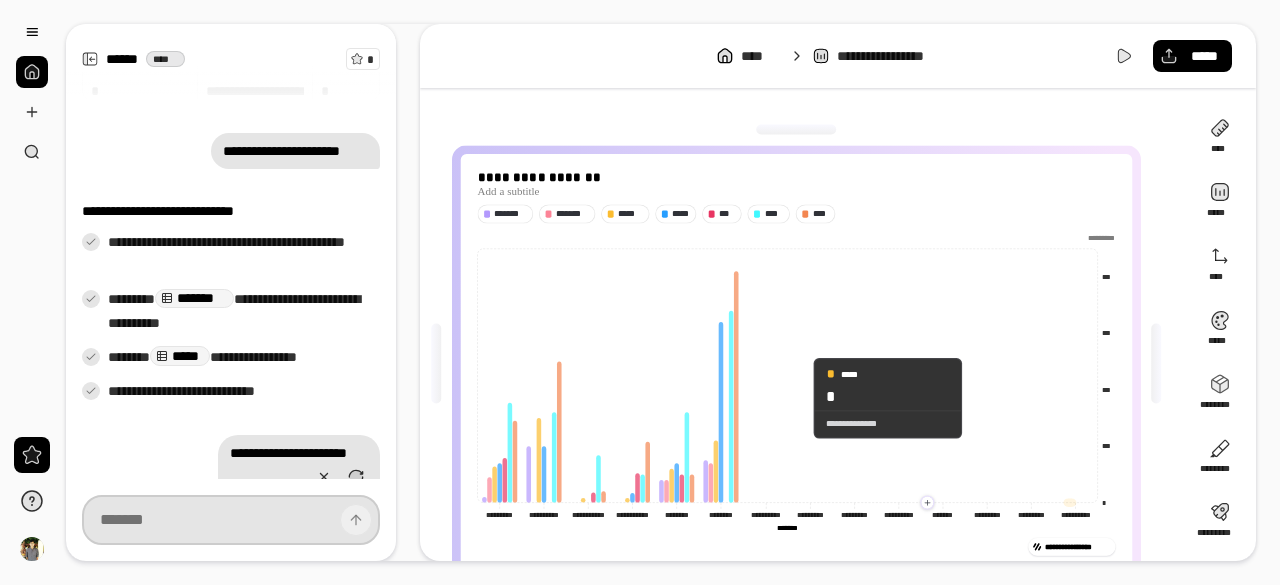 scroll, scrollTop: 275, scrollLeft: 0, axis: vertical 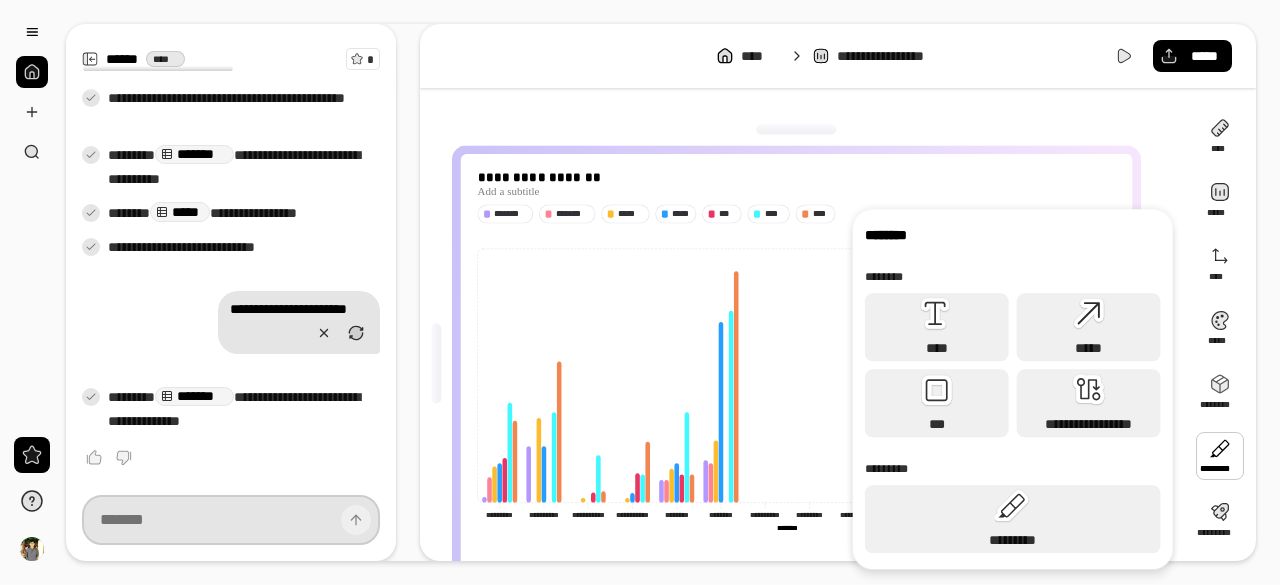 click at bounding box center (796, 130) 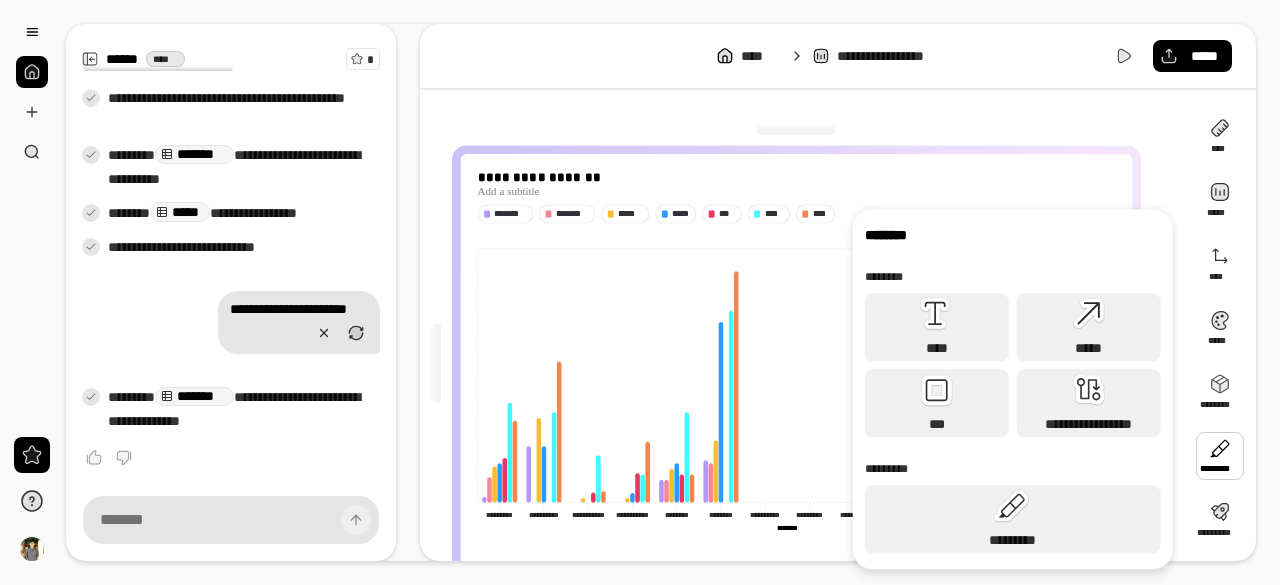 click on "**********" at bounding box center (640, 292) 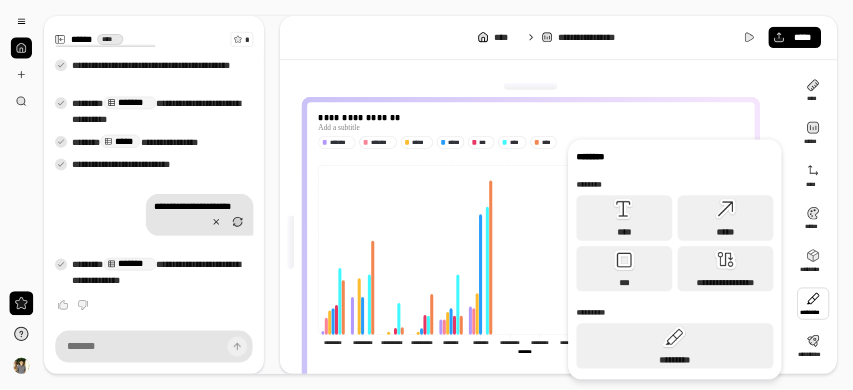 scroll, scrollTop: 274, scrollLeft: 0, axis: vertical 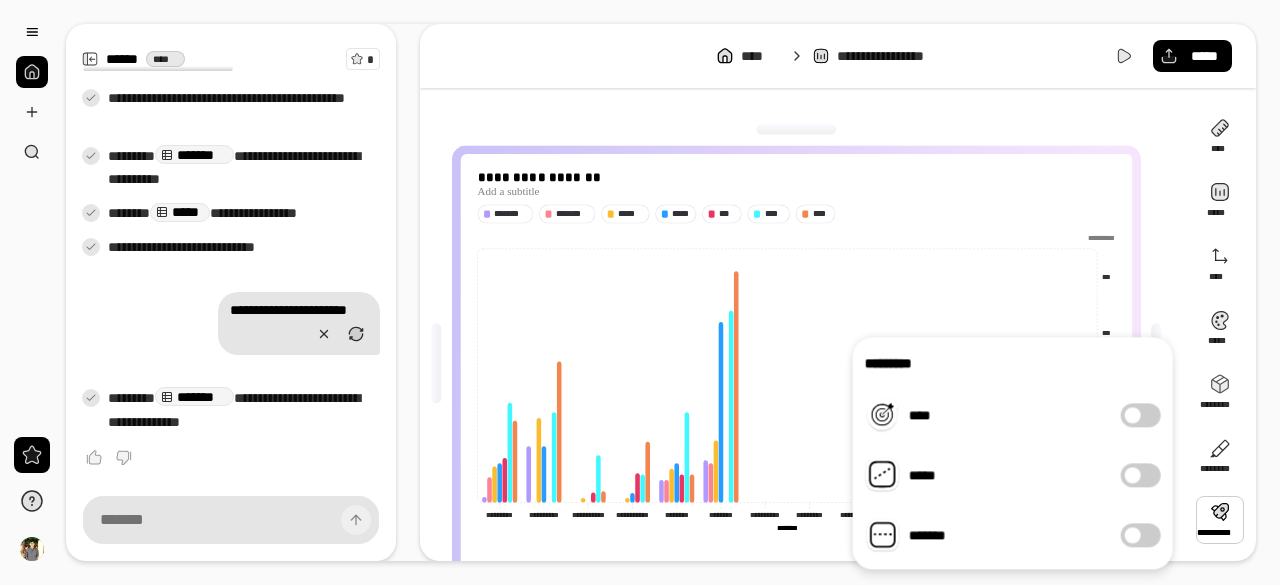 click on "*******" at bounding box center [1141, 535] 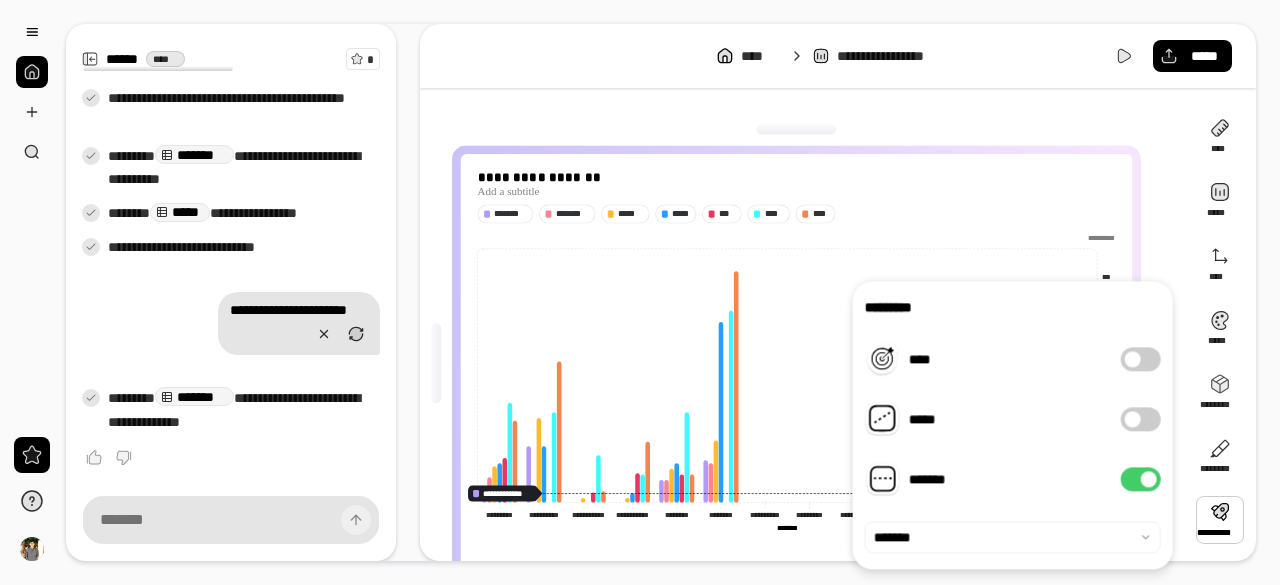 click on "*****" at bounding box center [1141, 419] 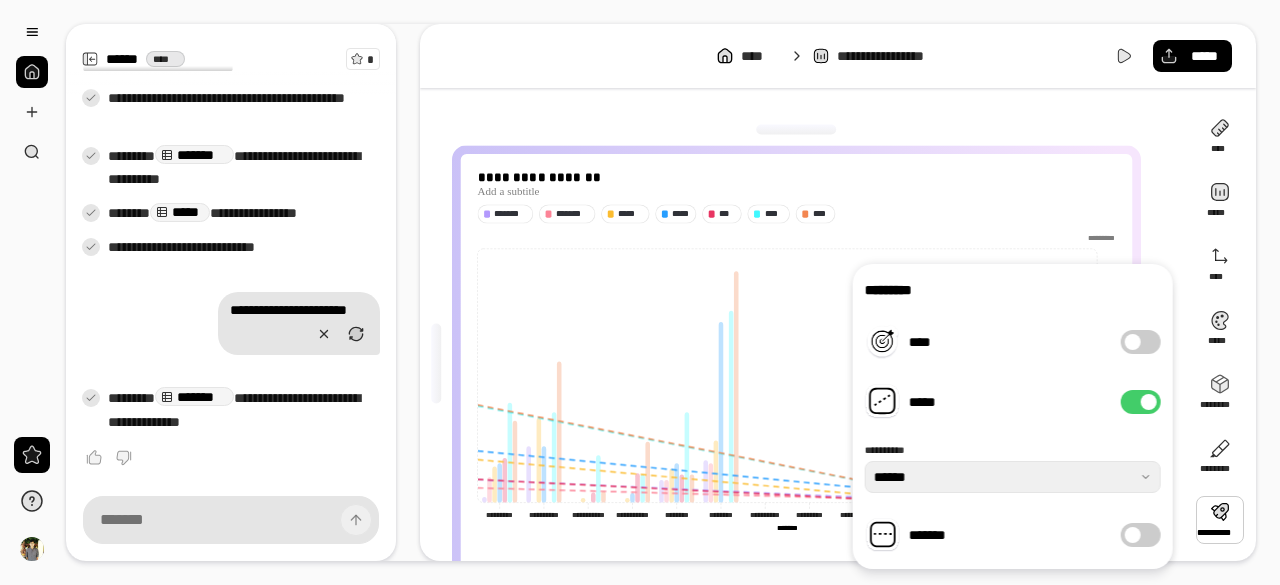 click at bounding box center [1149, 402] 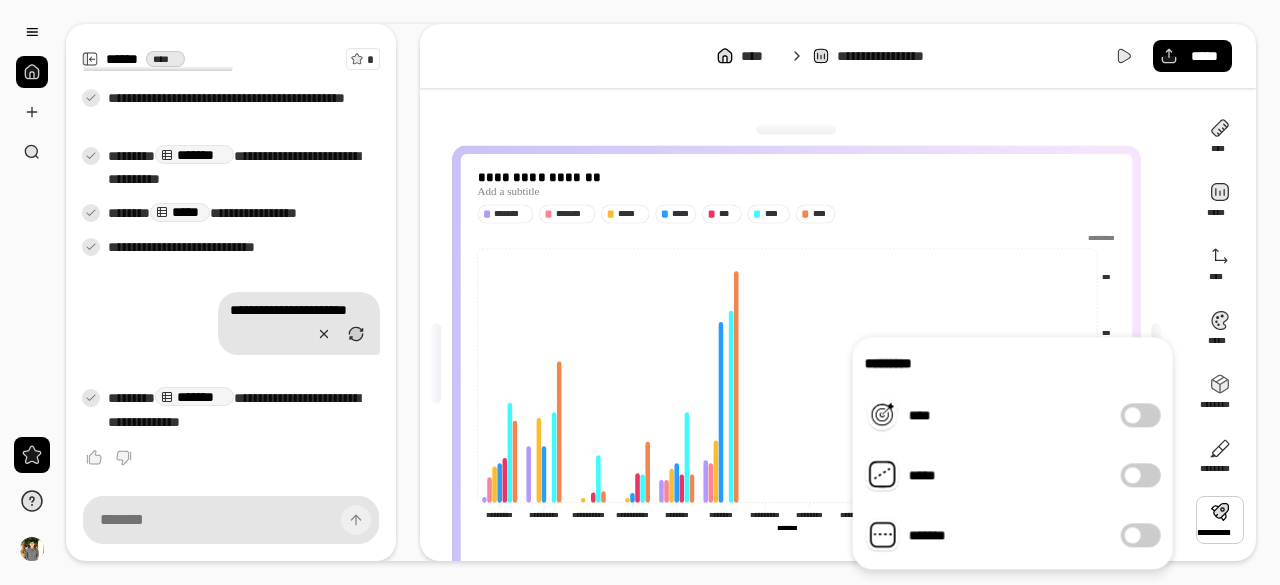 click on "*******" at bounding box center (1141, 535) 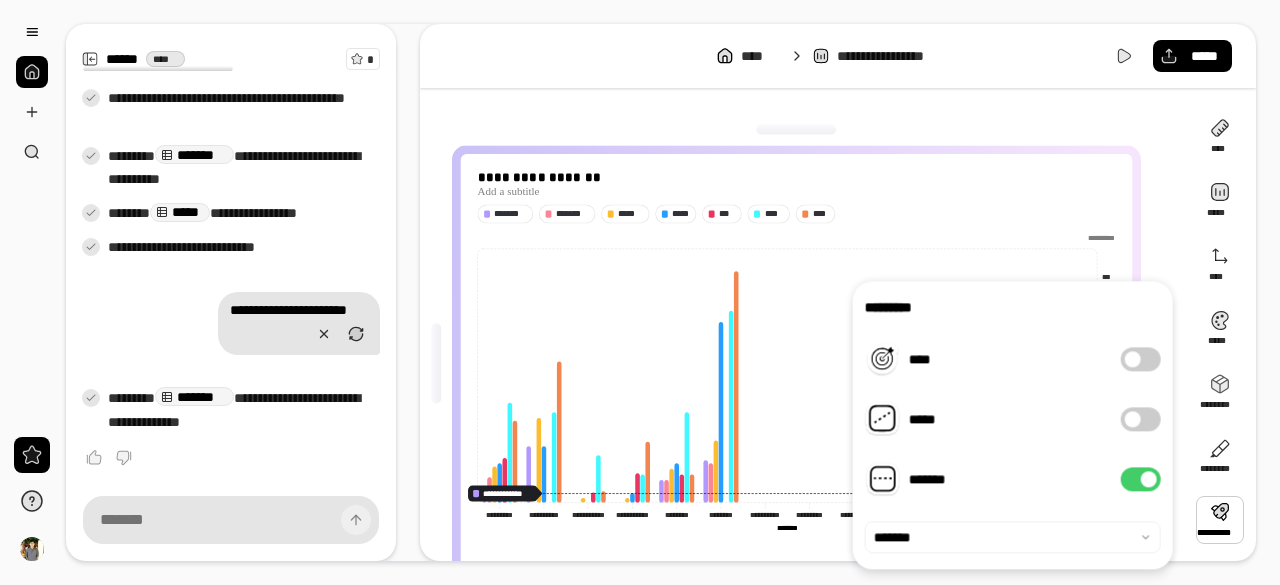 click on "****" at bounding box center (1141, 359) 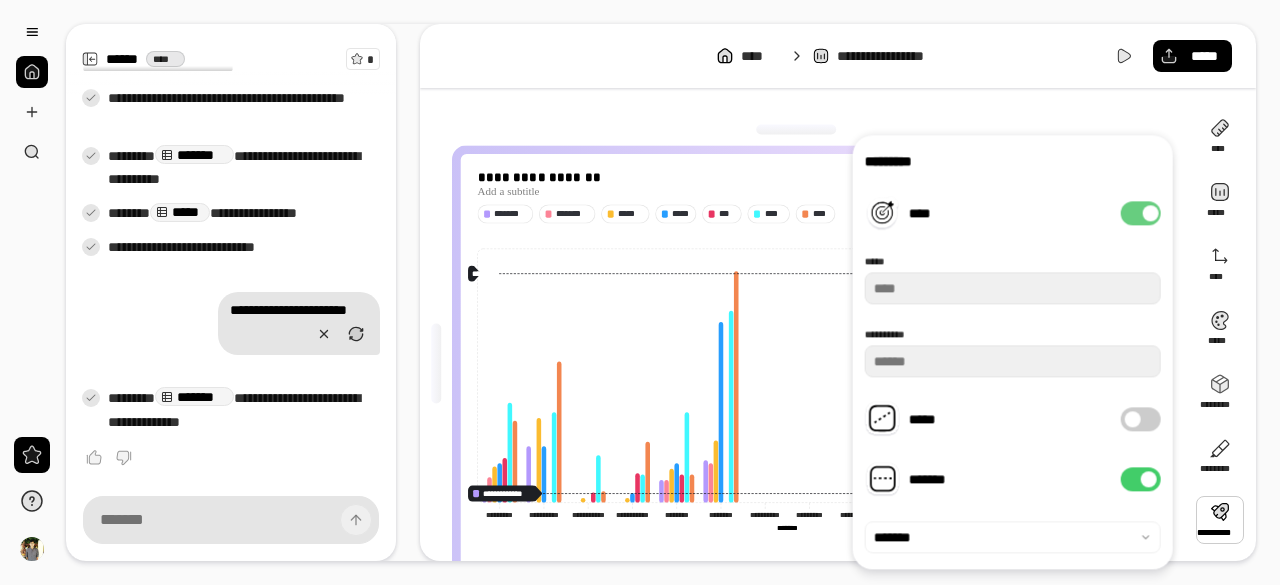 type on "***" 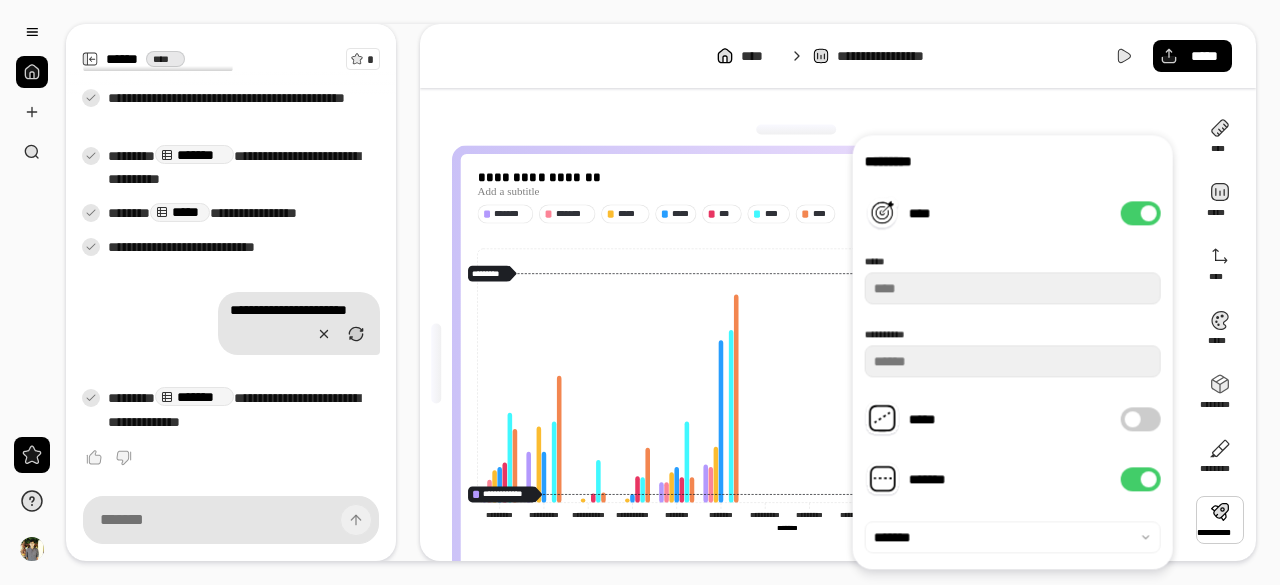 click on "****" at bounding box center [1141, 213] 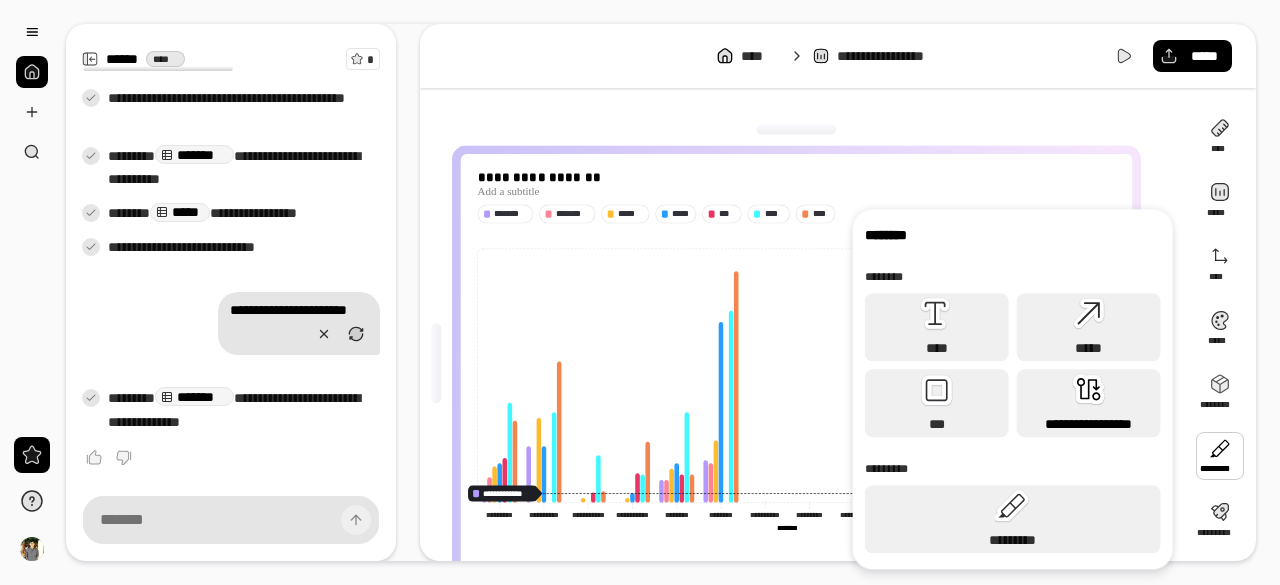 click on "**********" at bounding box center [1089, 424] 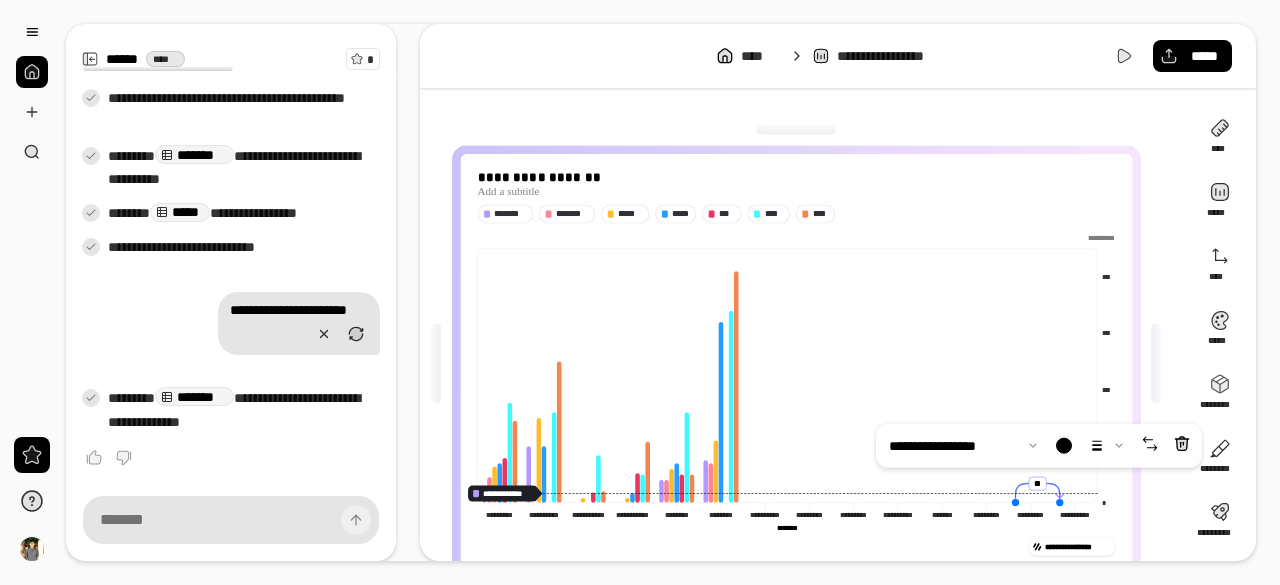 drag, startPoint x: 1020, startPoint y: 483, endPoint x: 996, endPoint y: 484, distance: 24.020824 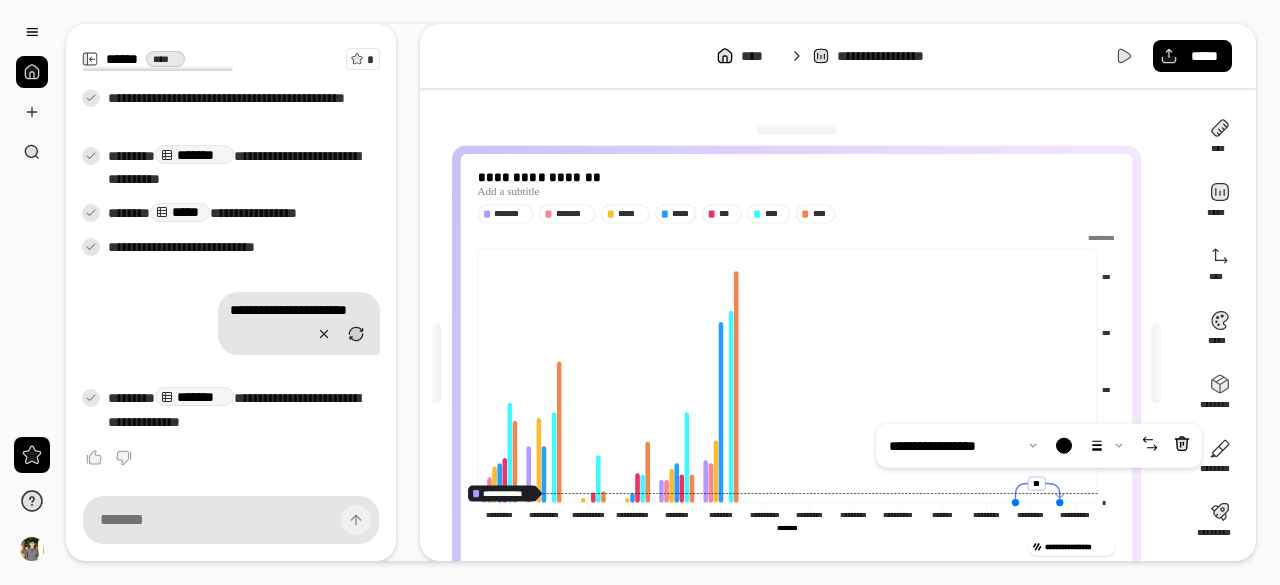 click on "**********" at bounding box center (640, 292) 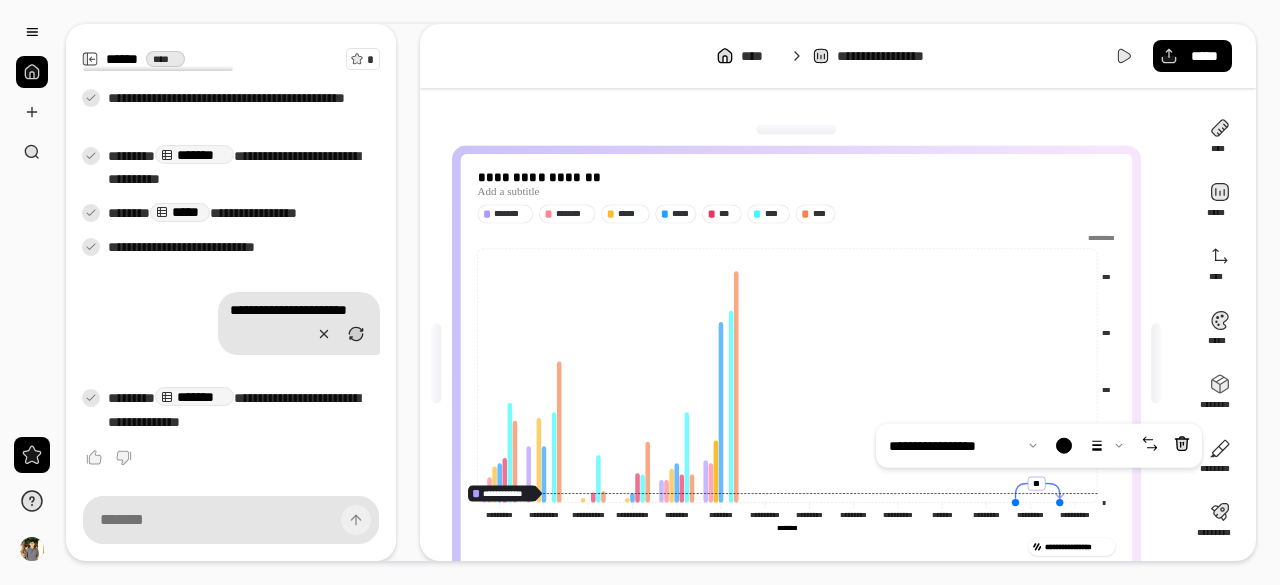 click 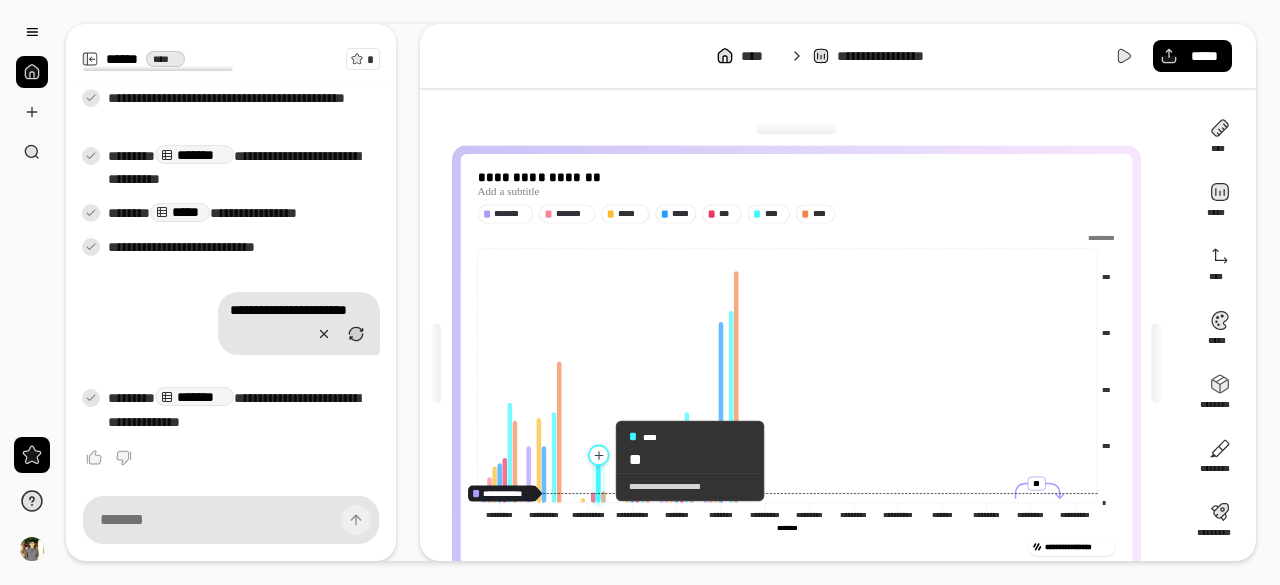 click 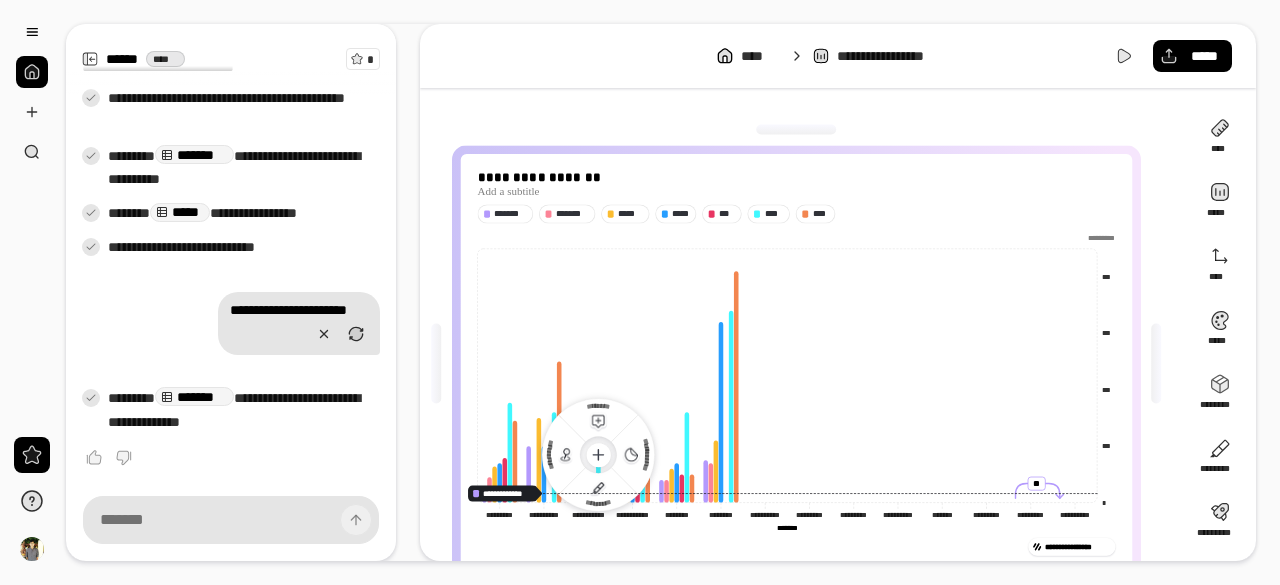 click on "**********" at bounding box center [804, 364] 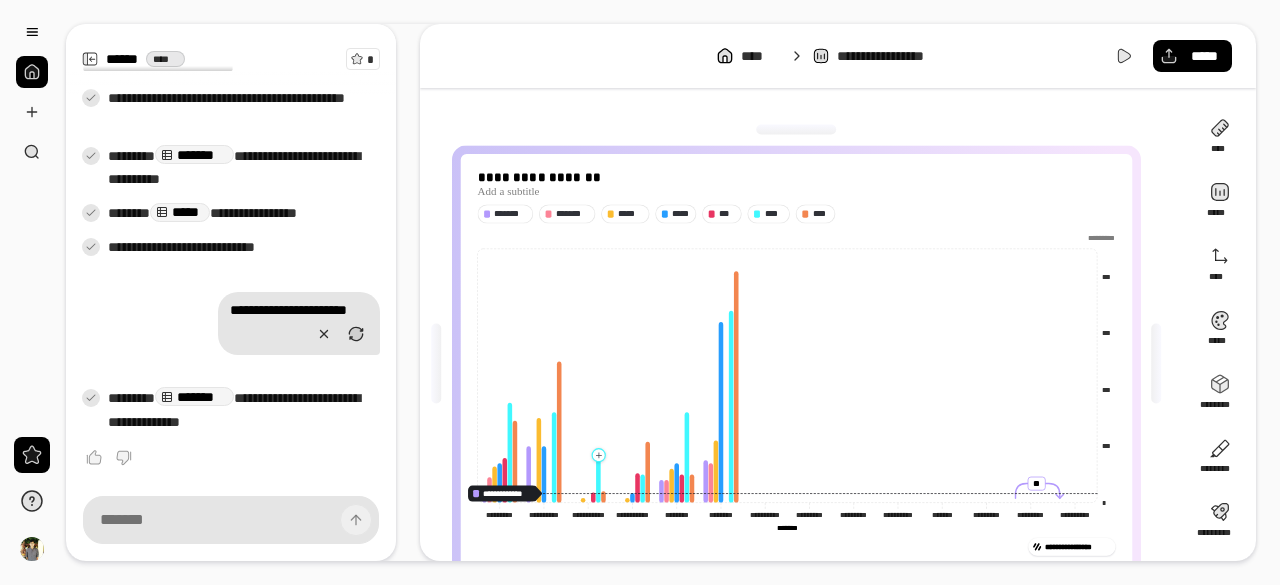 click on "**********" at bounding box center [804, 364] 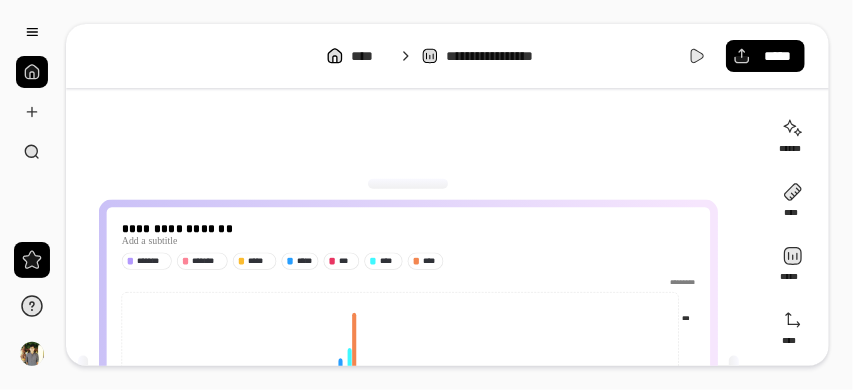 scroll, scrollTop: 321, scrollLeft: 0, axis: vertical 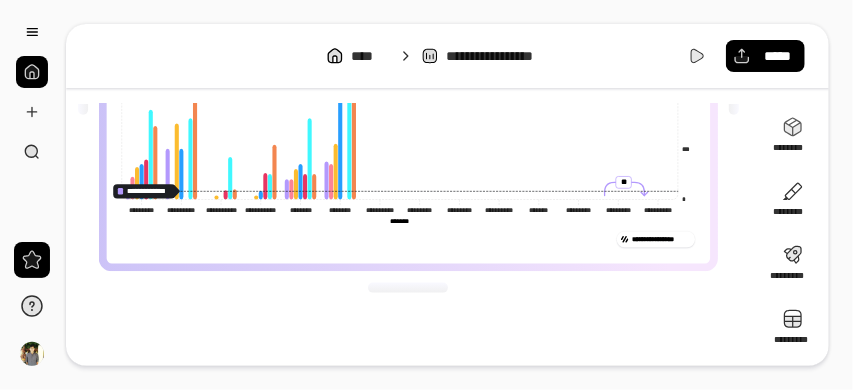 click on "**********" at bounding box center (426, 195) 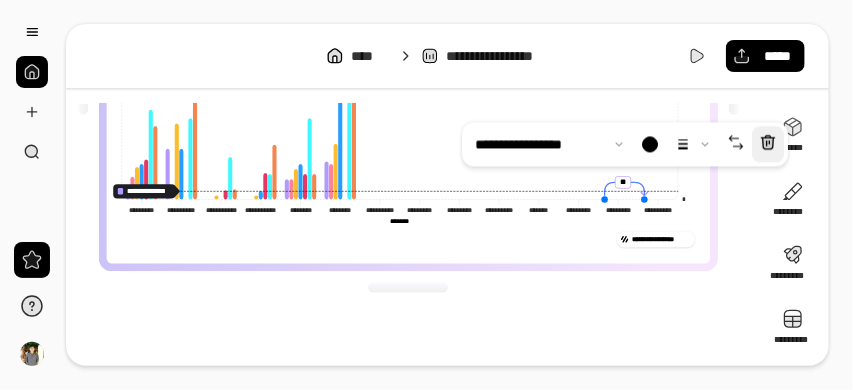 click 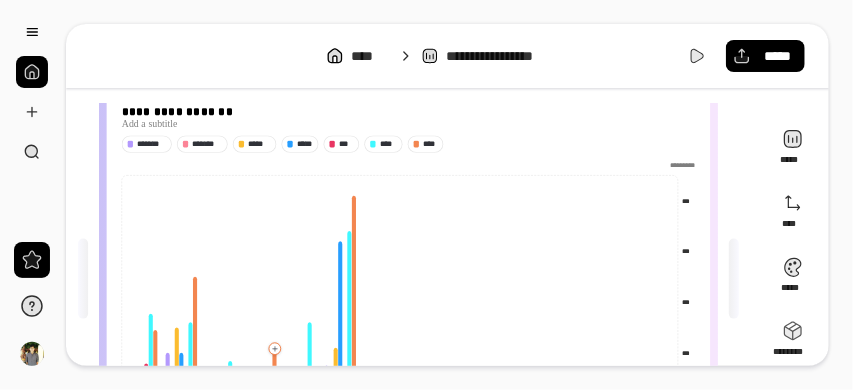 scroll, scrollTop: 55, scrollLeft: 0, axis: vertical 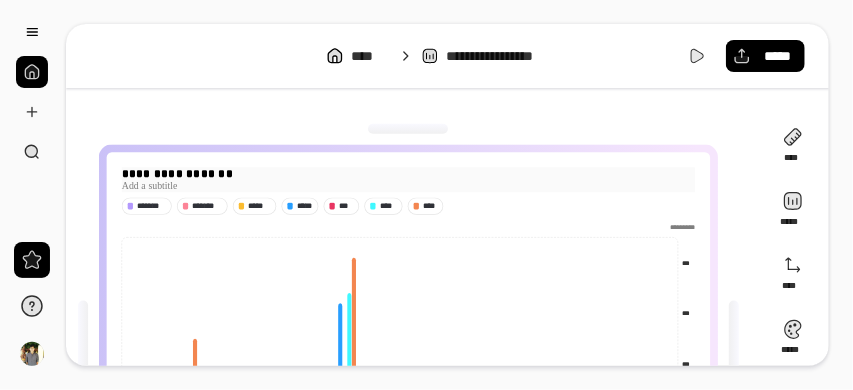 click on "**********" at bounding box center (408, 173) 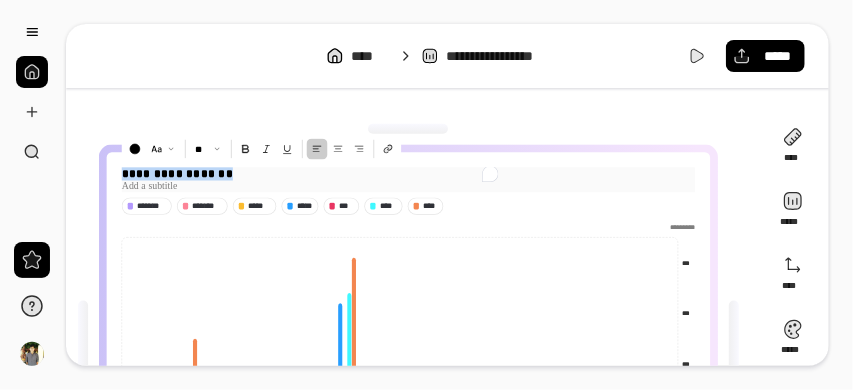drag, startPoint x: 228, startPoint y: 172, endPoint x: 117, endPoint y: 167, distance: 111.11256 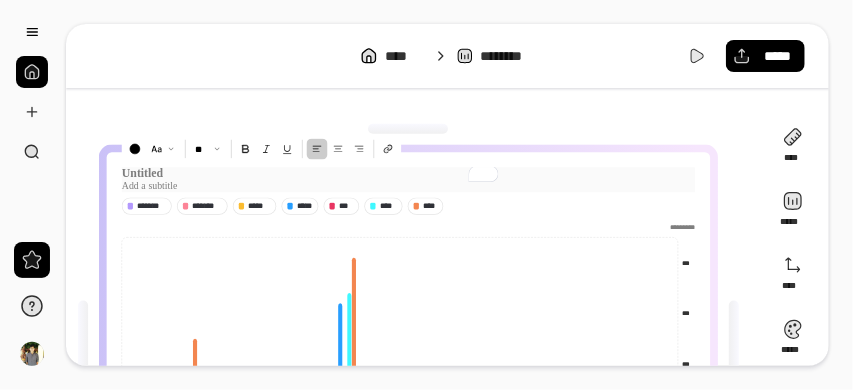 type 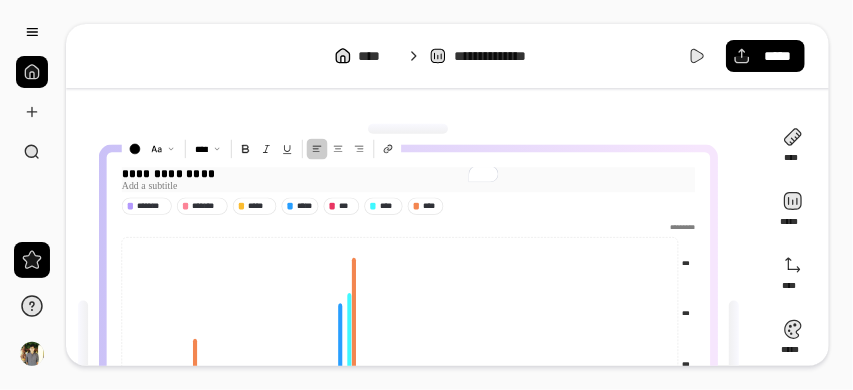 click at bounding box center [408, 186] 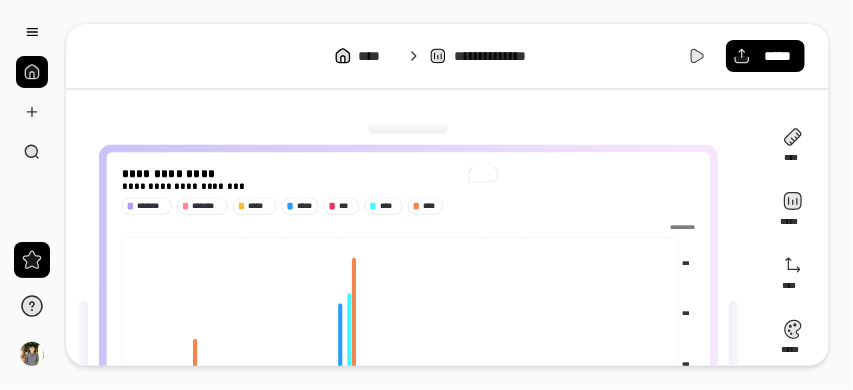 click on "**********" at bounding box center (413, 341) 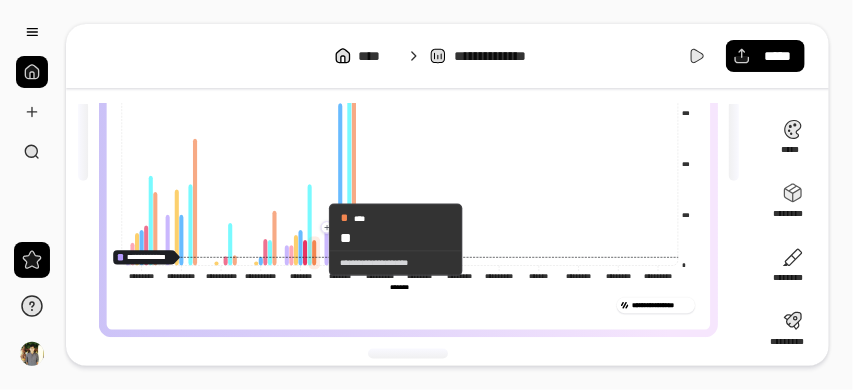 scroll, scrollTop: 121, scrollLeft: 0, axis: vertical 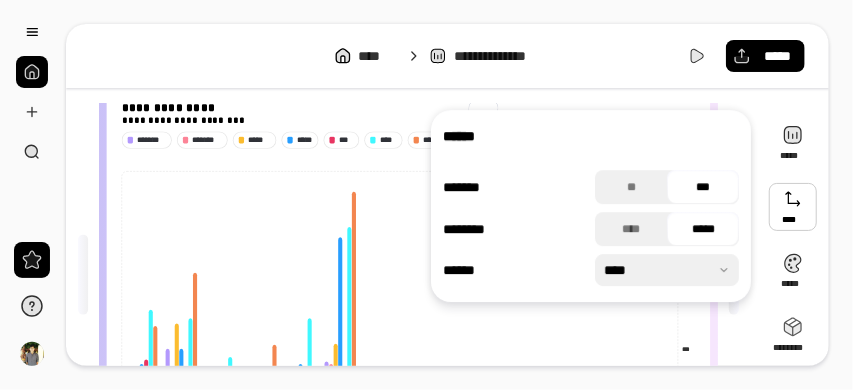 click at bounding box center [793, 207] 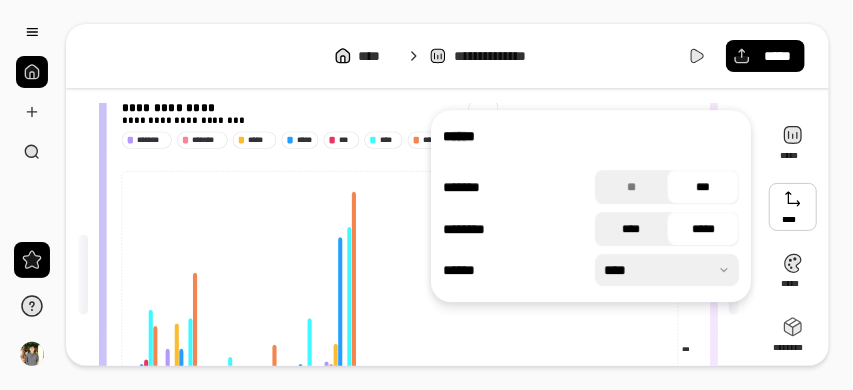 click on "****" at bounding box center [631, 229] 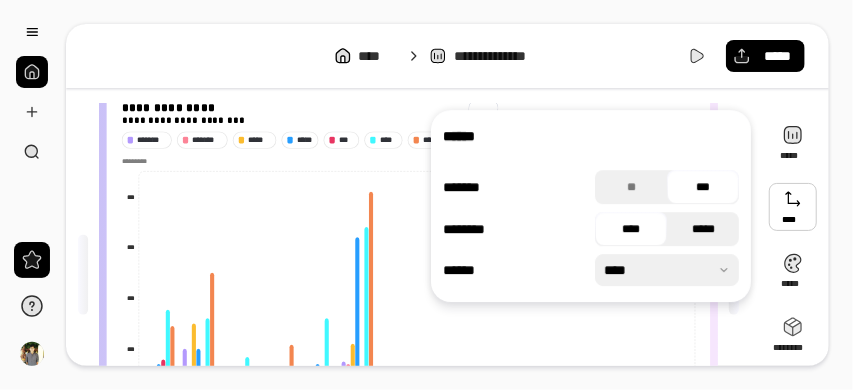 click on "*****" at bounding box center [703, 229] 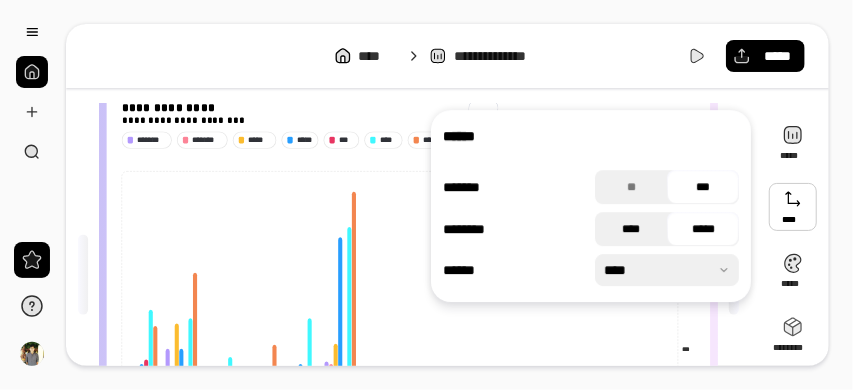 click on "****" at bounding box center [631, 229] 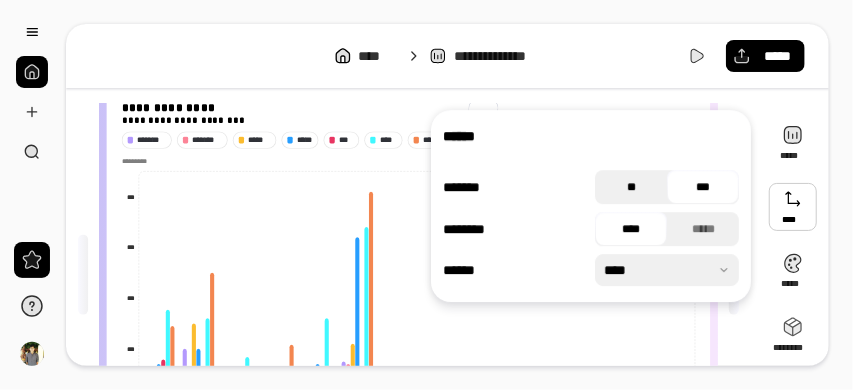 click on "**" at bounding box center [631, 187] 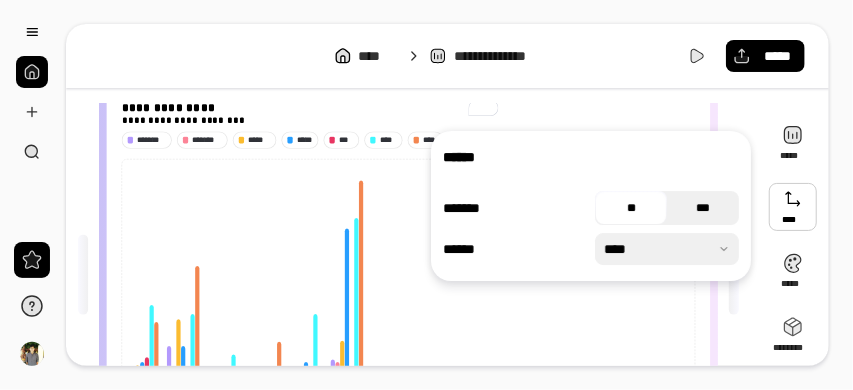 click on "***" at bounding box center [703, 208] 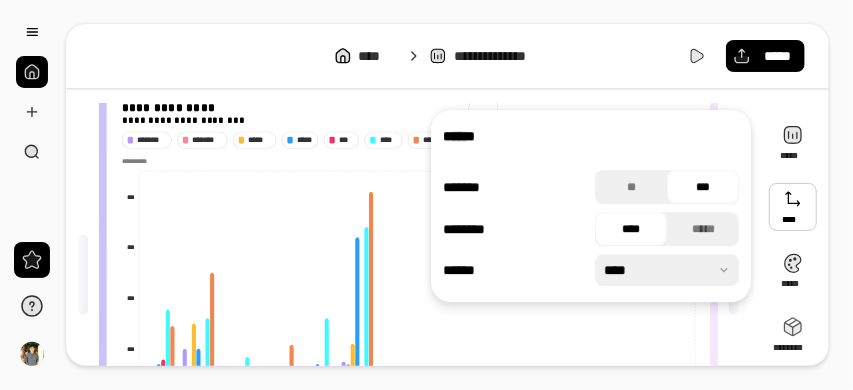 click at bounding box center [667, 270] 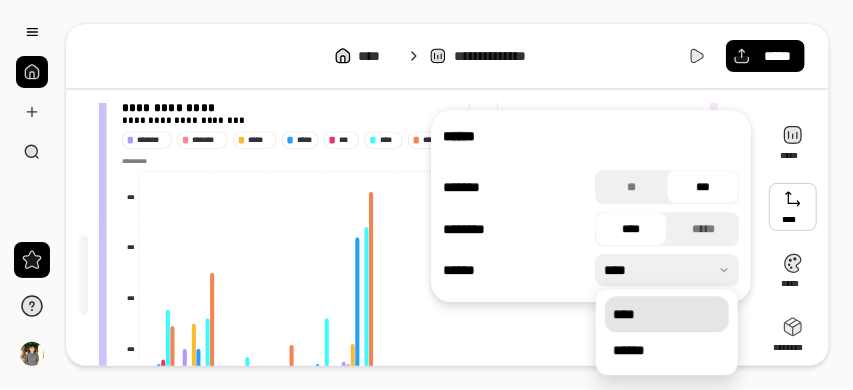 click on "**********" at bounding box center [447, 195] 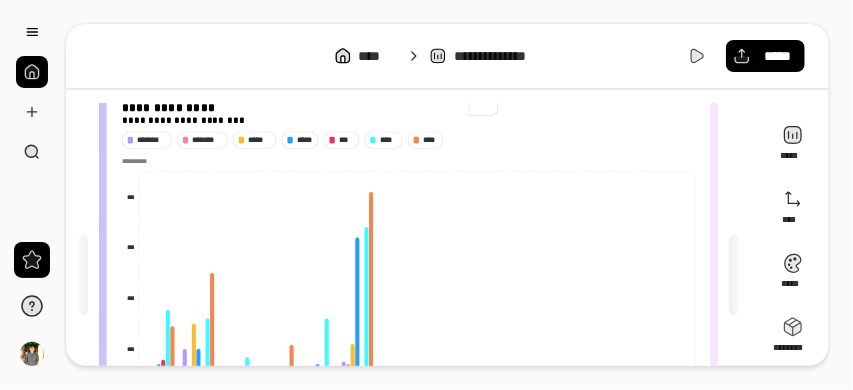 scroll, scrollTop: 255, scrollLeft: 0, axis: vertical 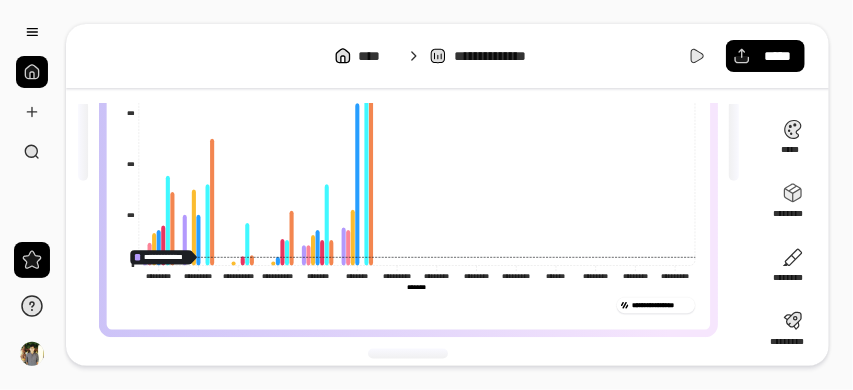 click on "**********" at bounding box center (408, 305) 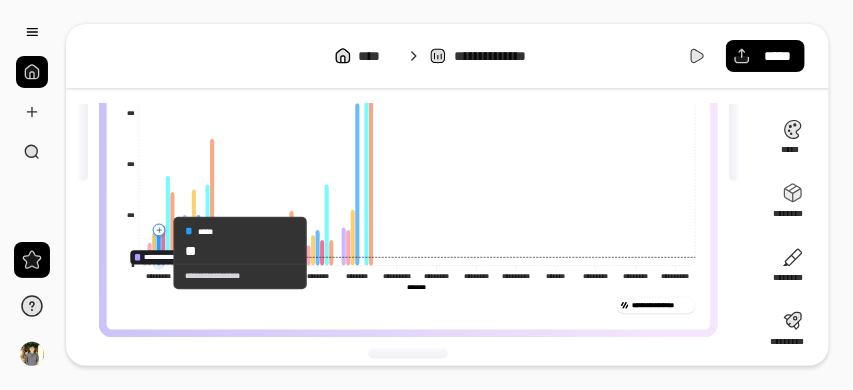click 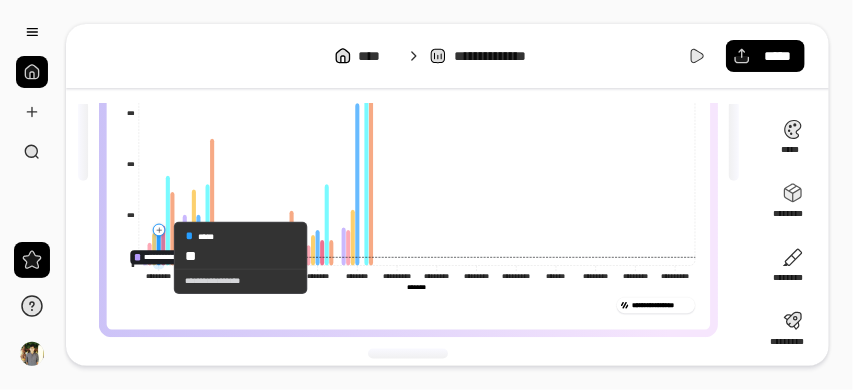 click 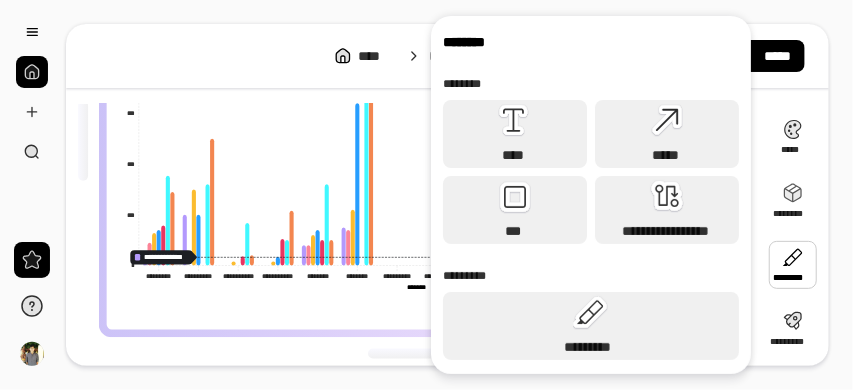 click at bounding box center (408, 353) 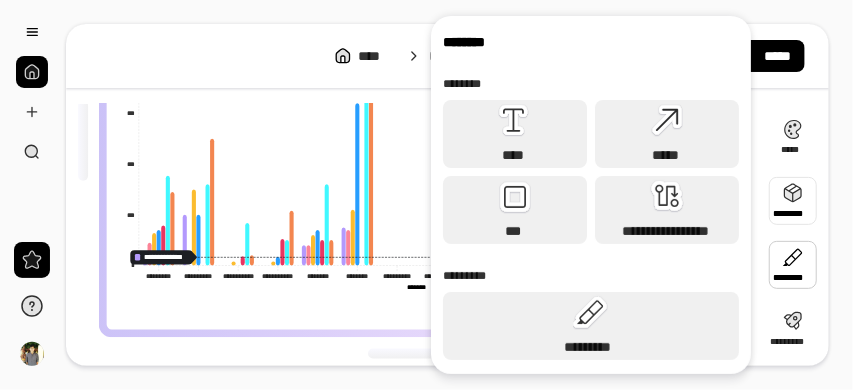 click at bounding box center (793, 201) 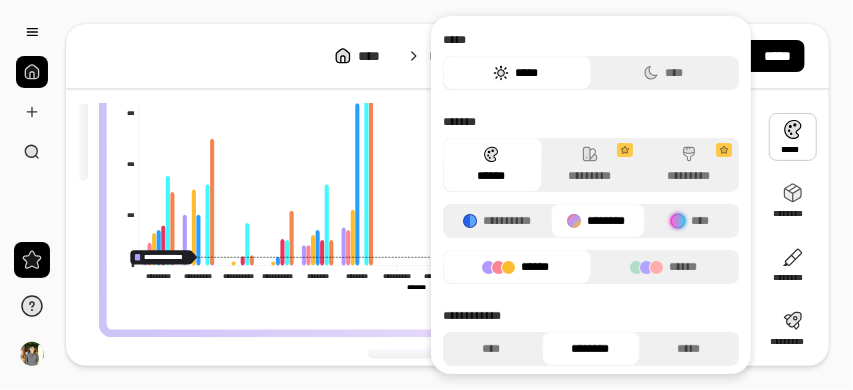 click at bounding box center (793, 137) 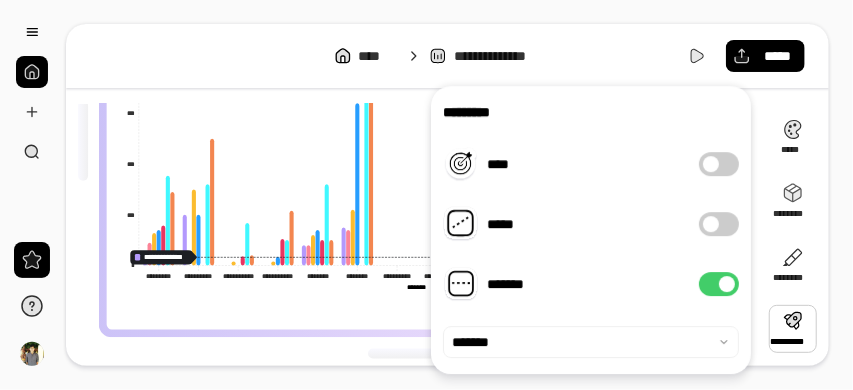 click at bounding box center (727, 284) 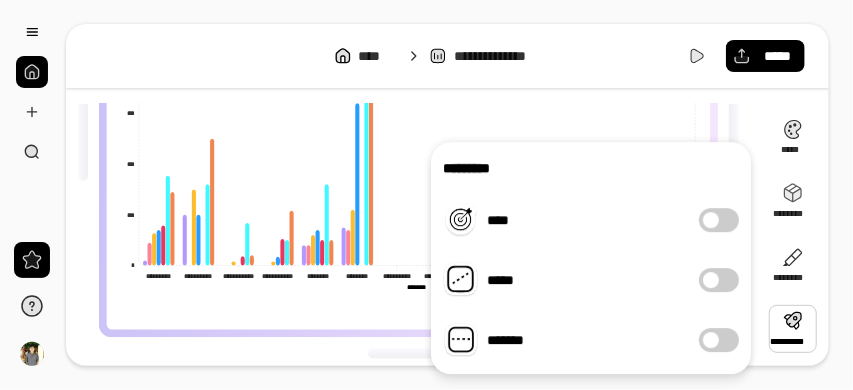 click on "**********" at bounding box center (447, 195) 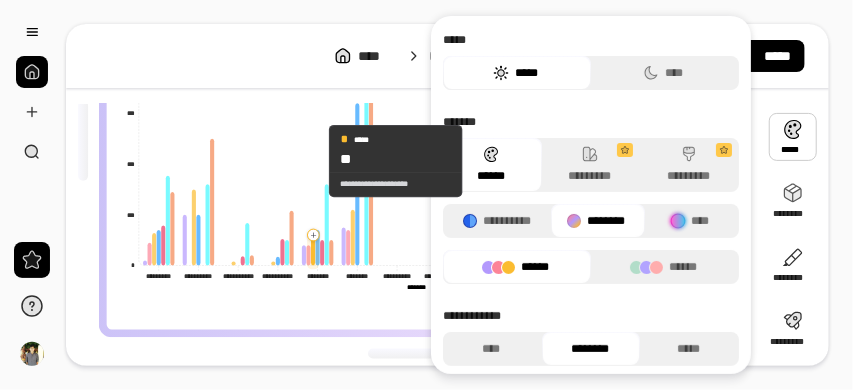 scroll, scrollTop: 55, scrollLeft: 0, axis: vertical 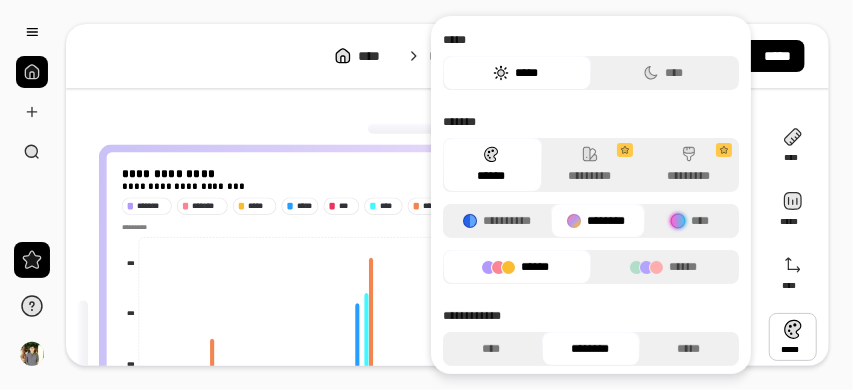 click at bounding box center [408, 129] 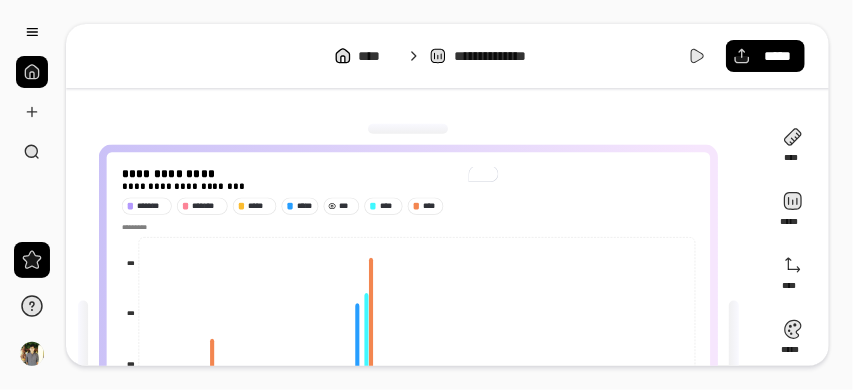 click on "**********" at bounding box center [408, 341] 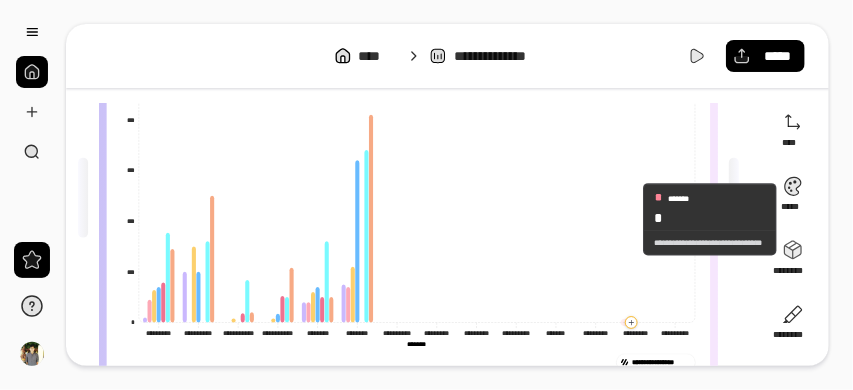 scroll, scrollTop: 255, scrollLeft: 0, axis: vertical 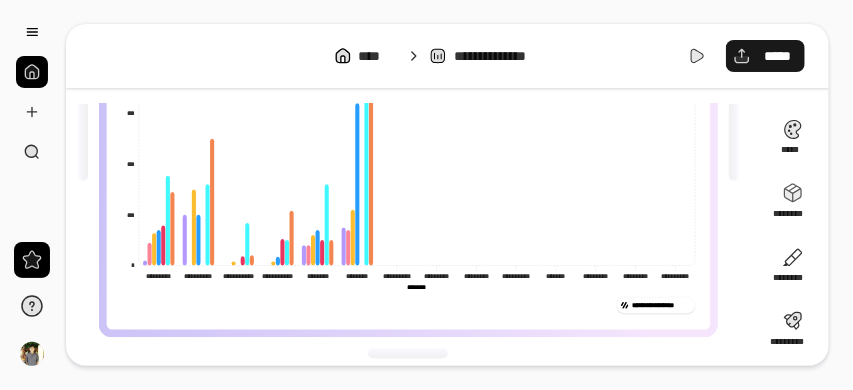 click on "*****" at bounding box center (777, 56) 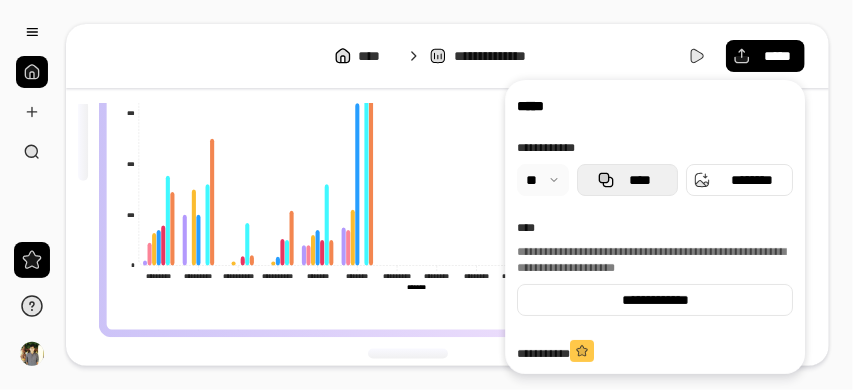 click on "****" at bounding box center [640, 180] 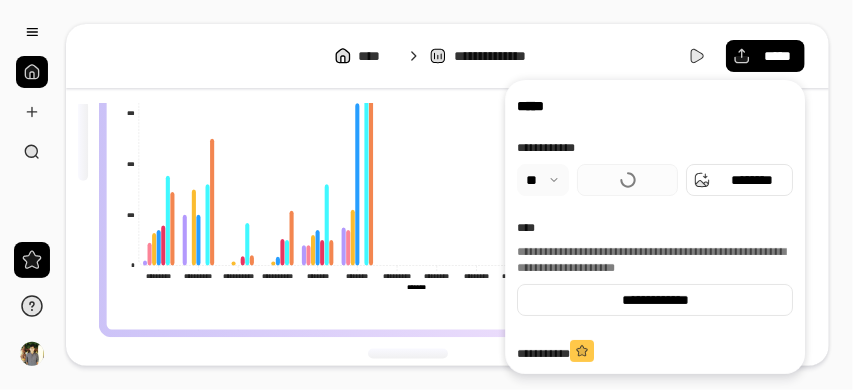 click at bounding box center (543, 180) 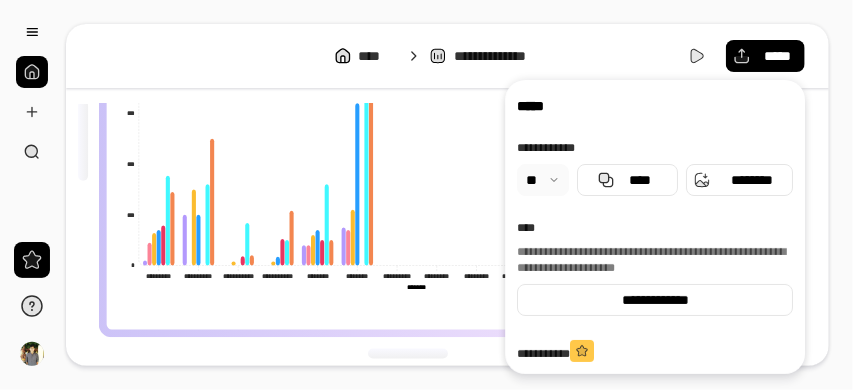 click on "**********" at bounding box center (408, 141) 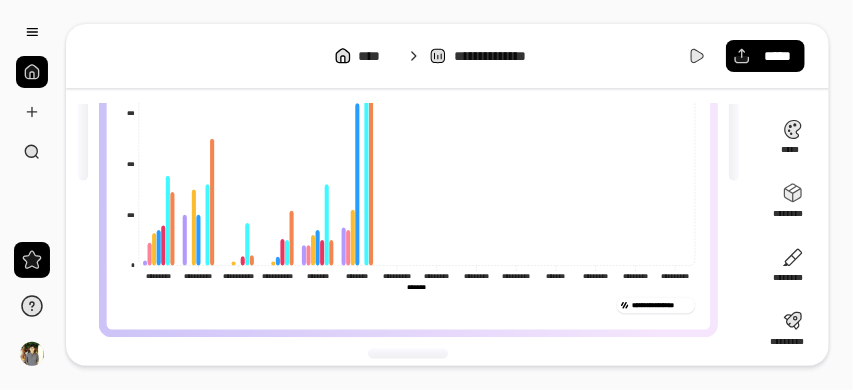 click on "**********" 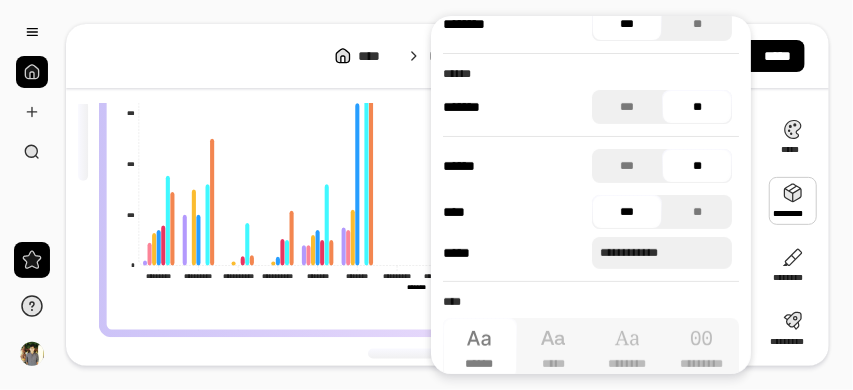 scroll, scrollTop: 0, scrollLeft: 0, axis: both 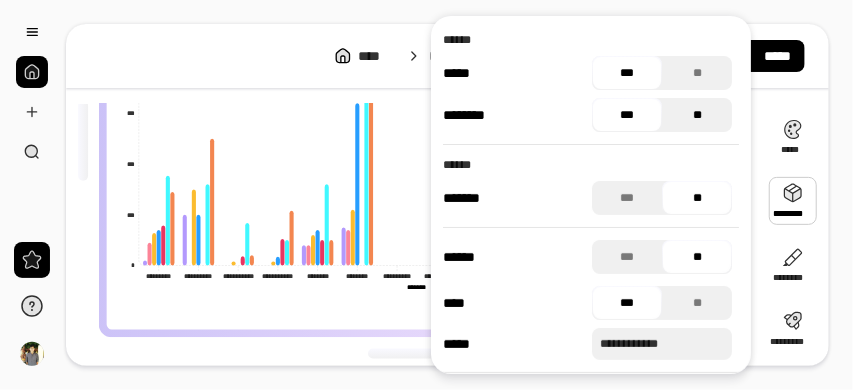 click on "**" at bounding box center (697, 115) 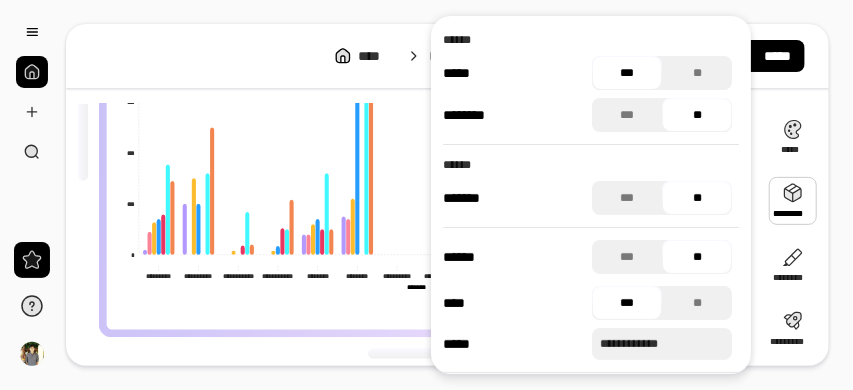 scroll, scrollTop: 243, scrollLeft: 0, axis: vertical 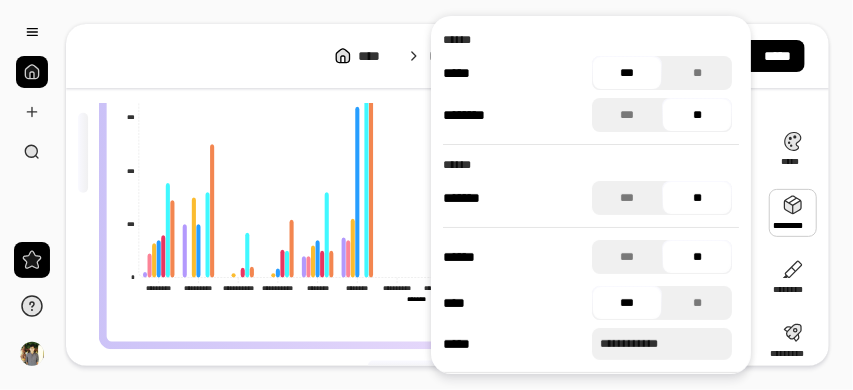click on "**" at bounding box center (697, 115) 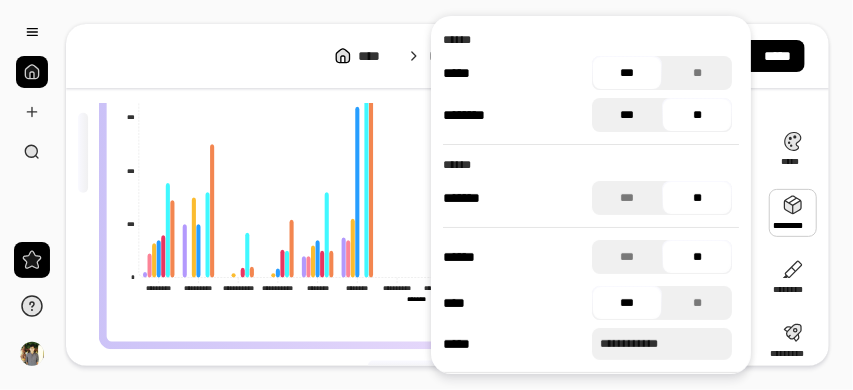 click on "***" at bounding box center (627, 115) 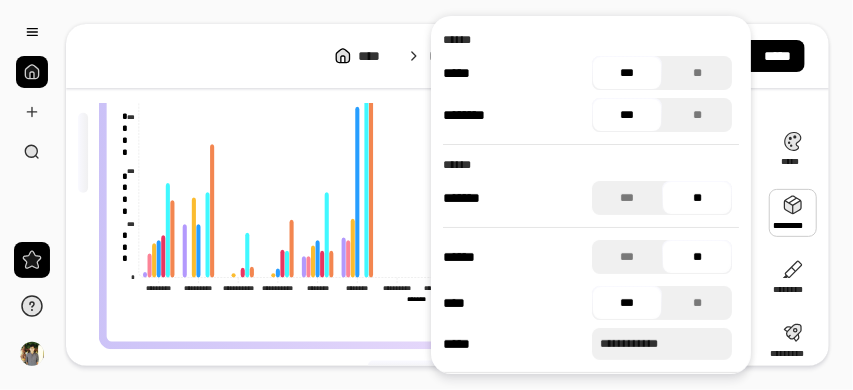 scroll, scrollTop: 255, scrollLeft: 0, axis: vertical 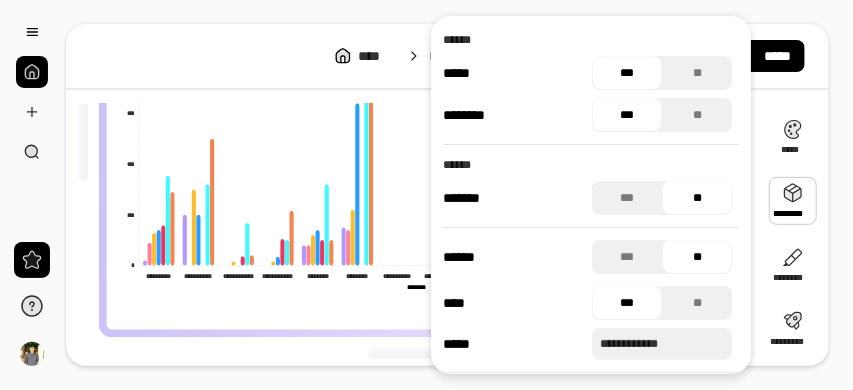 click at bounding box center (408, 353) 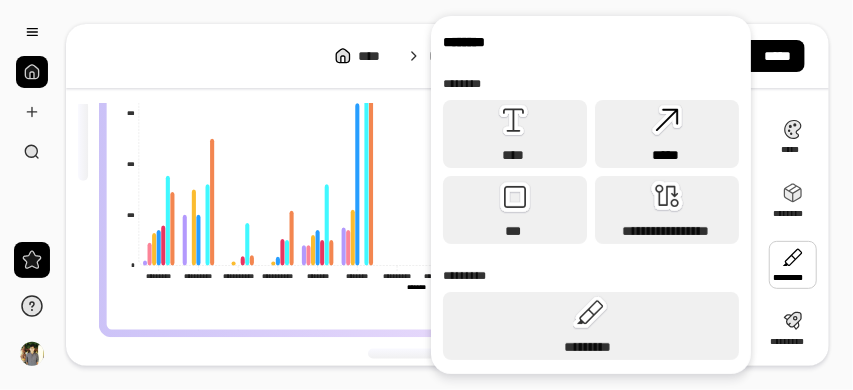 click 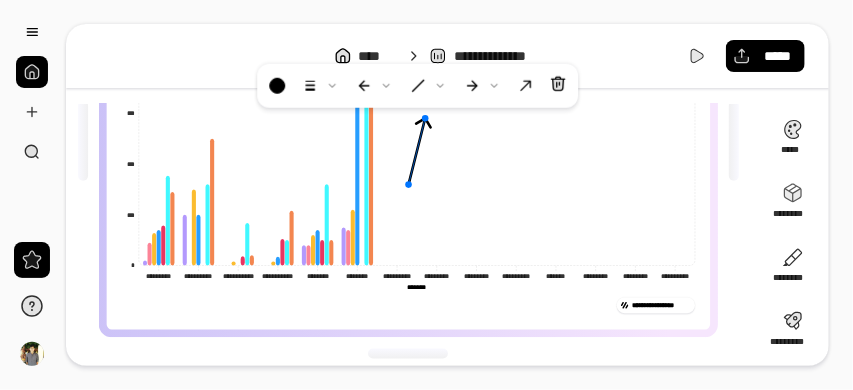 click 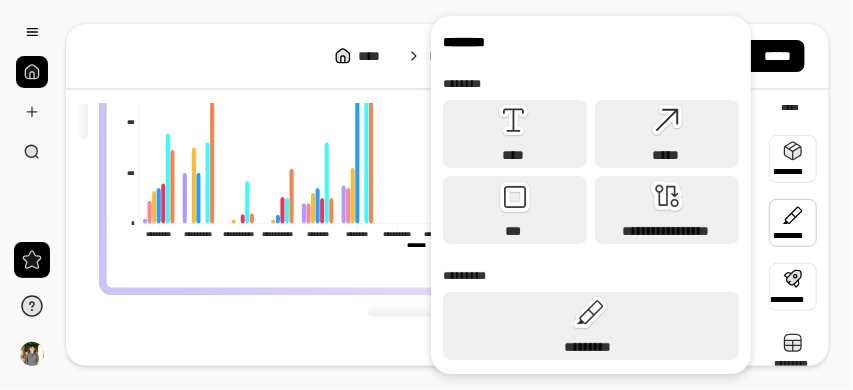 scroll, scrollTop: 321, scrollLeft: 0, axis: vertical 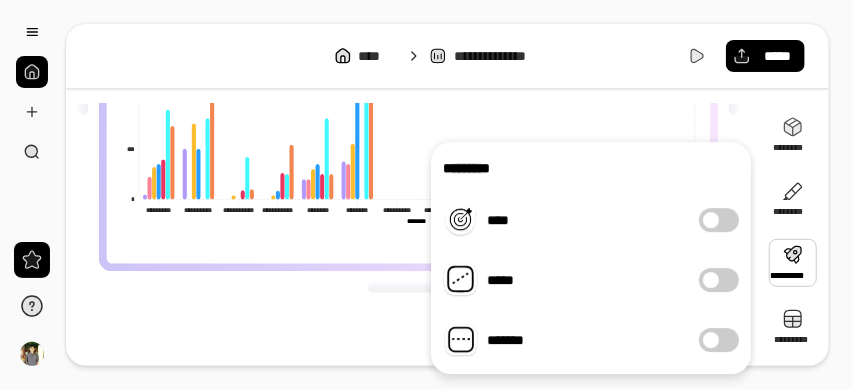 click at bounding box center (793, 263) 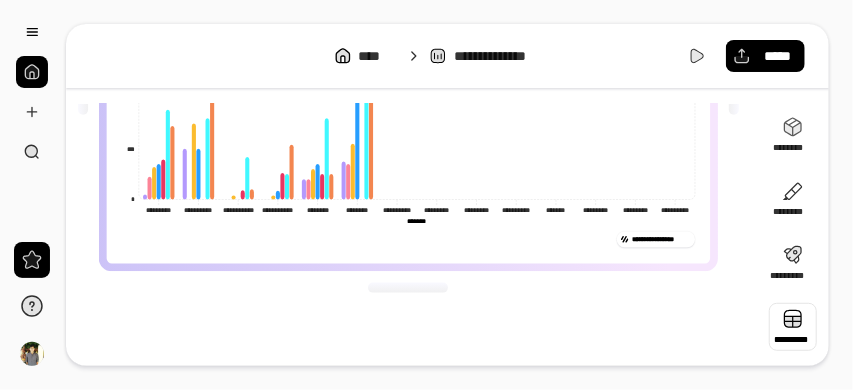 click at bounding box center [793, 327] 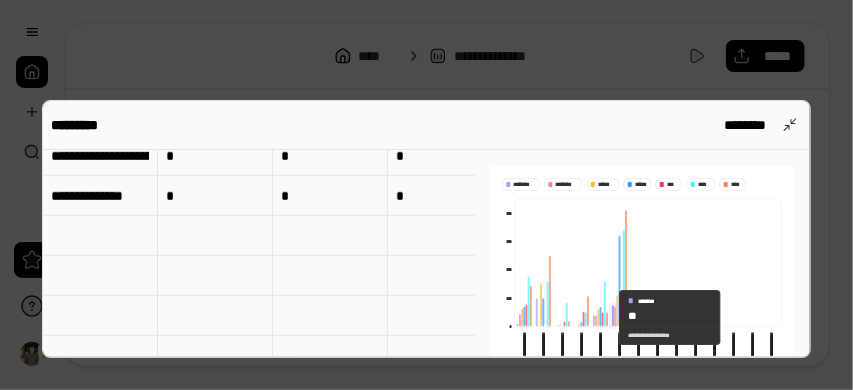 scroll, scrollTop: 666, scrollLeft: 0, axis: vertical 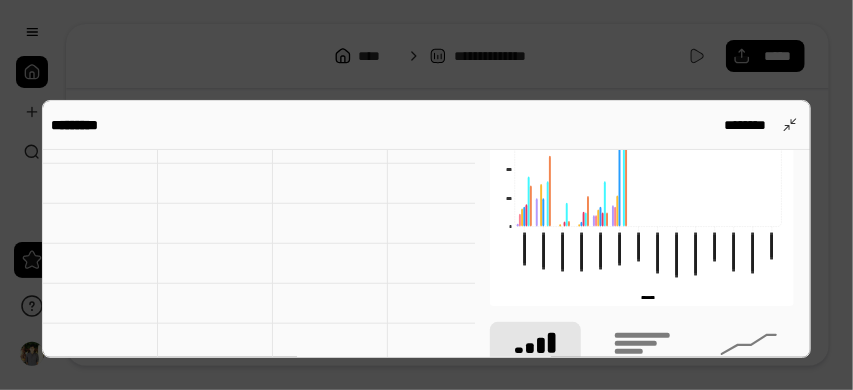 click at bounding box center (426, 195) 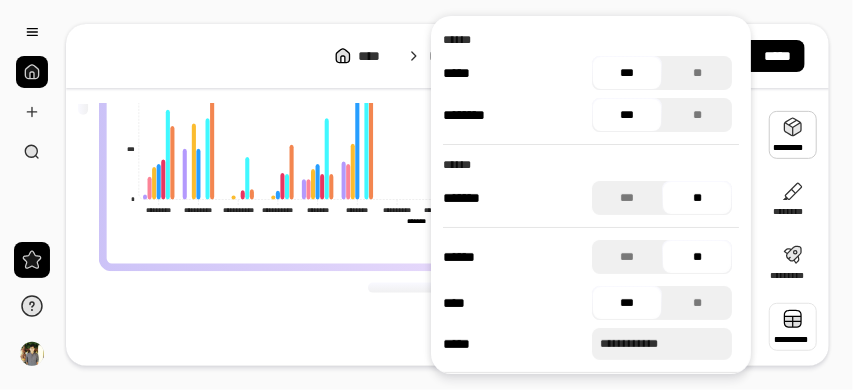 scroll, scrollTop: 0, scrollLeft: 0, axis: both 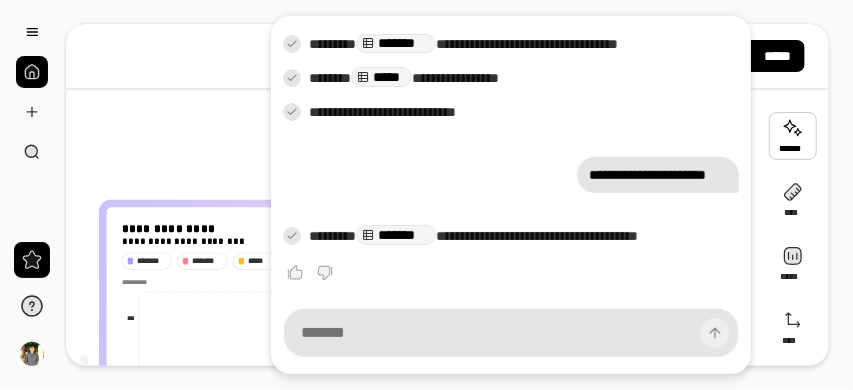 click on "**********" at bounding box center [447, 56] 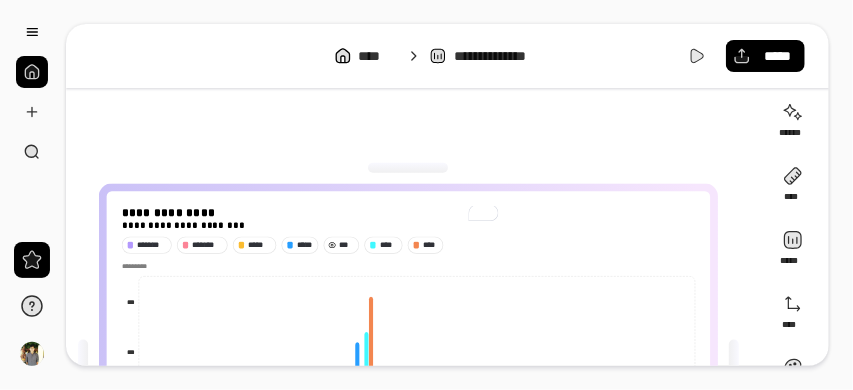 scroll, scrollTop: 12, scrollLeft: 0, axis: vertical 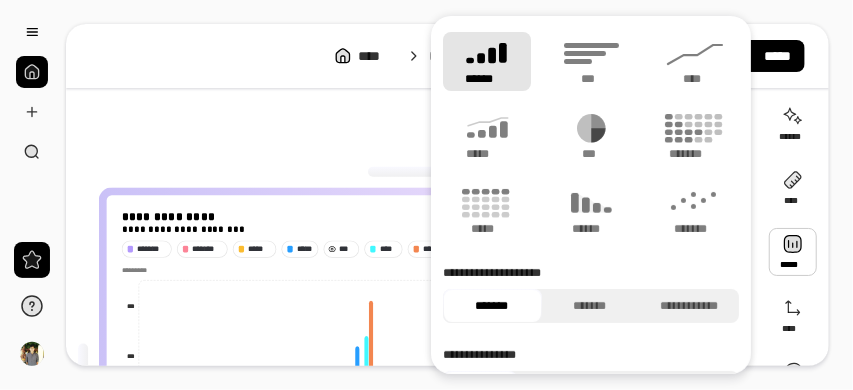 click at bounding box center (793, 252) 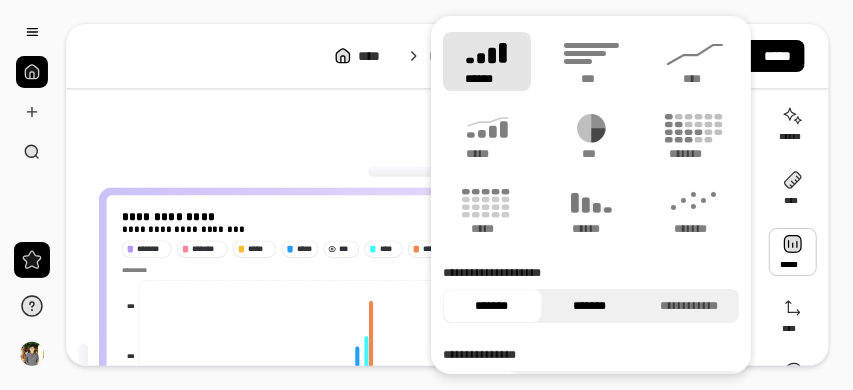 click on "*******" at bounding box center [590, 306] 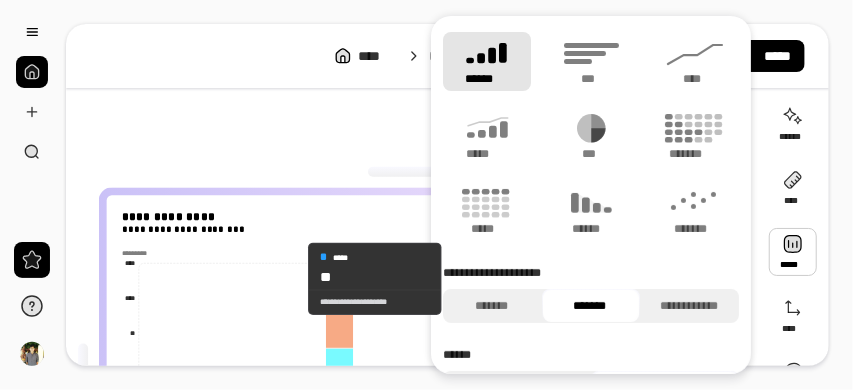 scroll, scrollTop: 321, scrollLeft: 0, axis: vertical 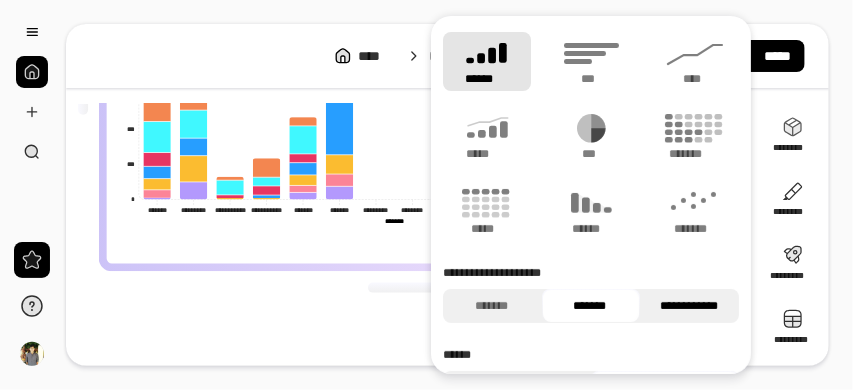 click on "**********" at bounding box center (688, 306) 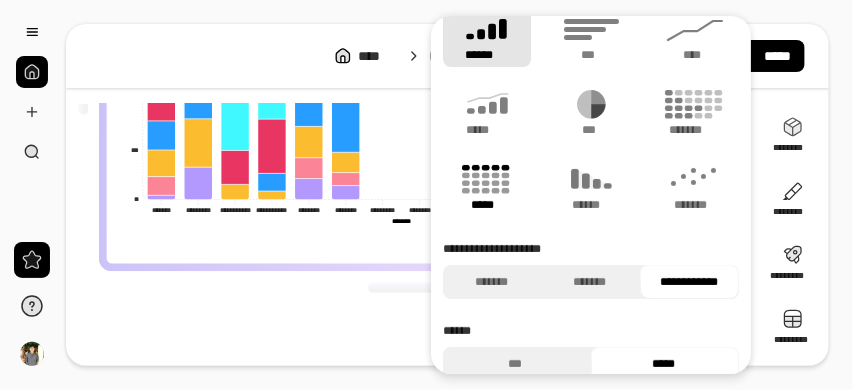 scroll, scrollTop: 0, scrollLeft: 0, axis: both 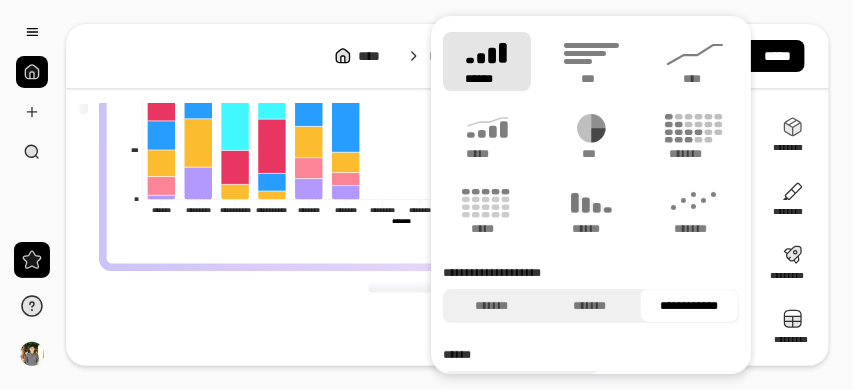 click on "******" at bounding box center (487, 61) 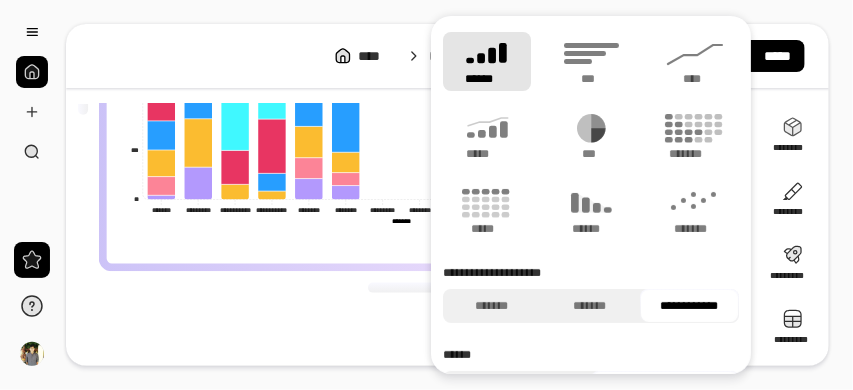 click on "******" at bounding box center [487, 61] 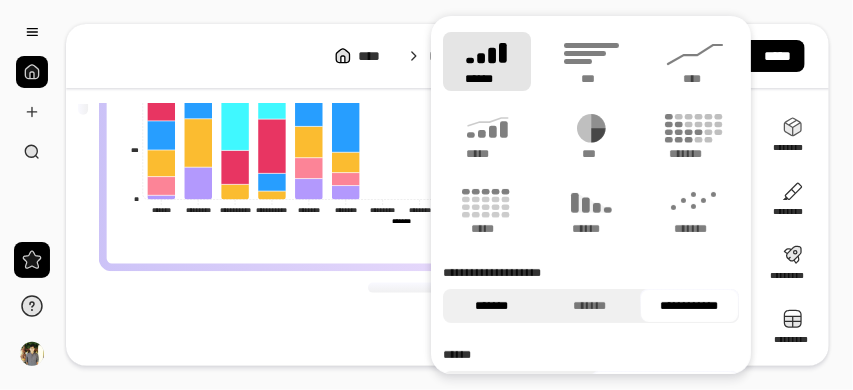 click on "*******" at bounding box center [491, 306] 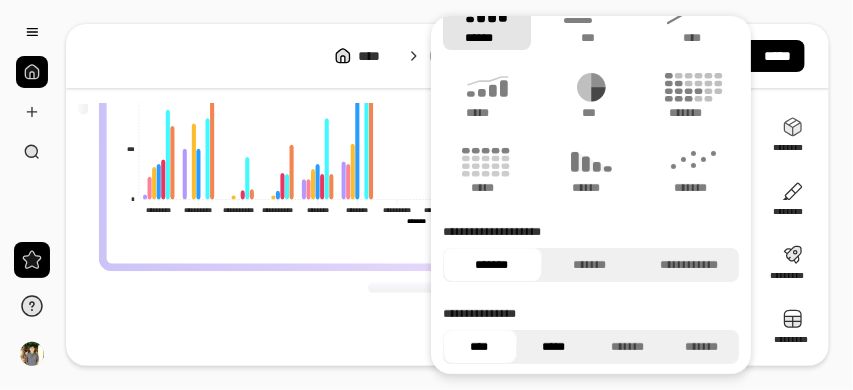 scroll, scrollTop: 66, scrollLeft: 0, axis: vertical 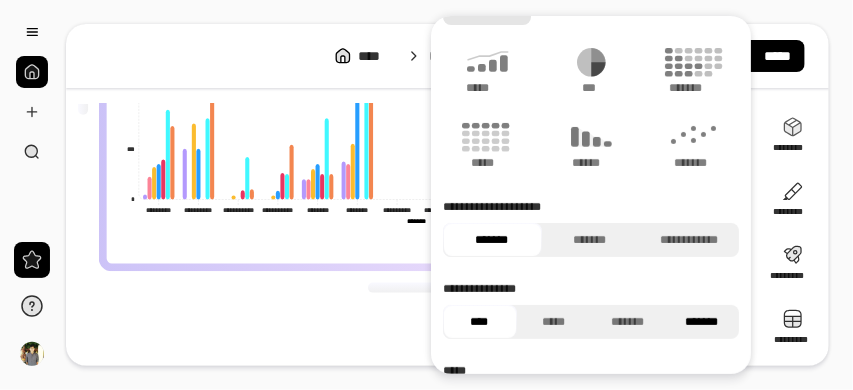 click on "*******" at bounding box center [701, 322] 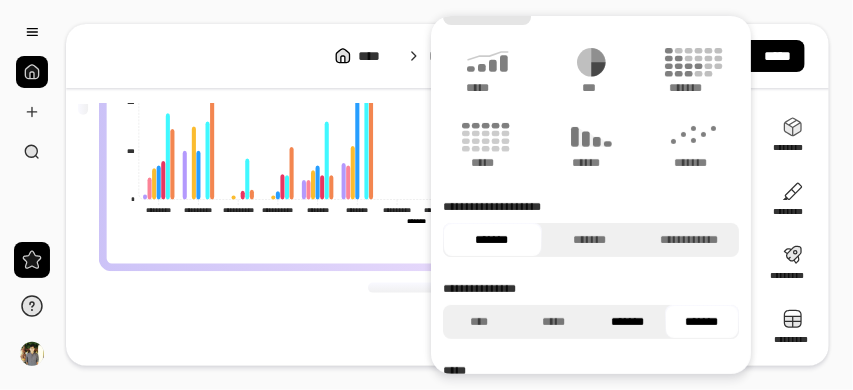click on "*******" at bounding box center (627, 322) 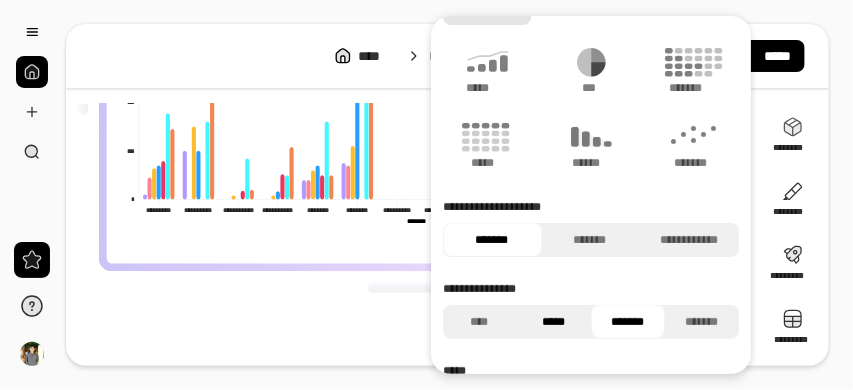 click on "*****" at bounding box center (553, 322) 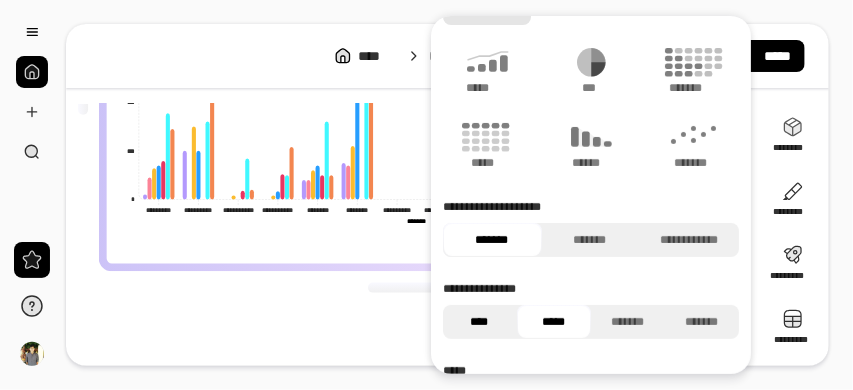 click on "****" at bounding box center (479, 322) 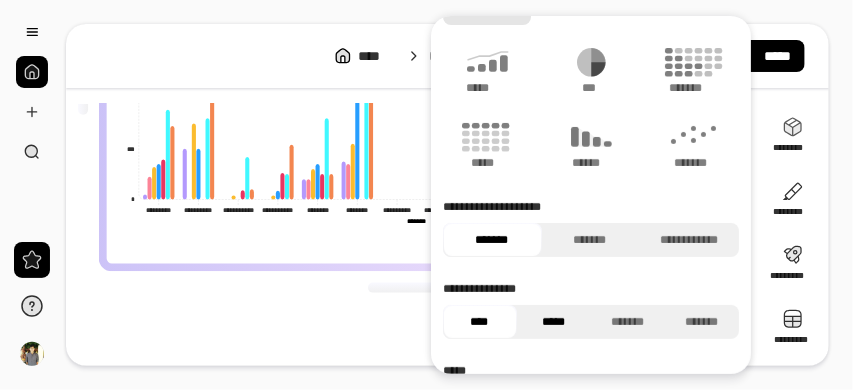 click on "*****" at bounding box center [553, 322] 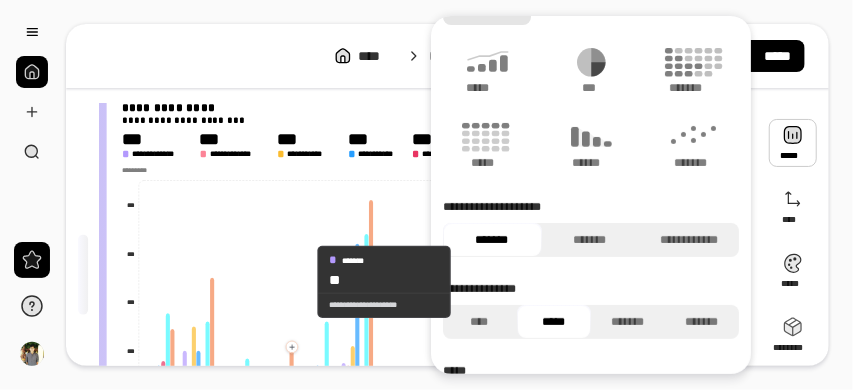 scroll, scrollTop: 321, scrollLeft: 0, axis: vertical 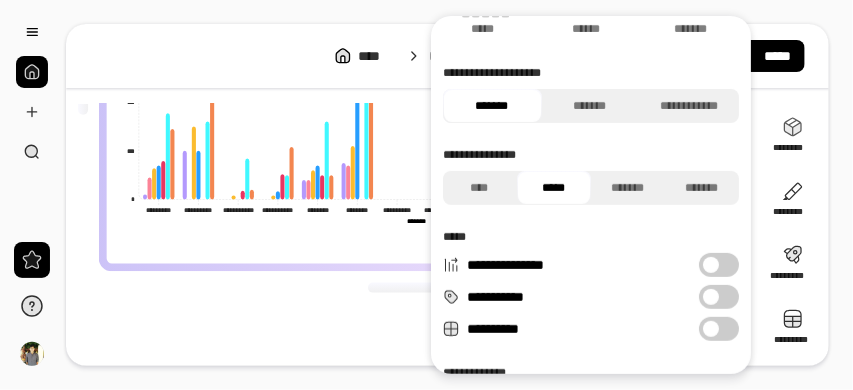 click on "**********" at bounding box center [719, 329] 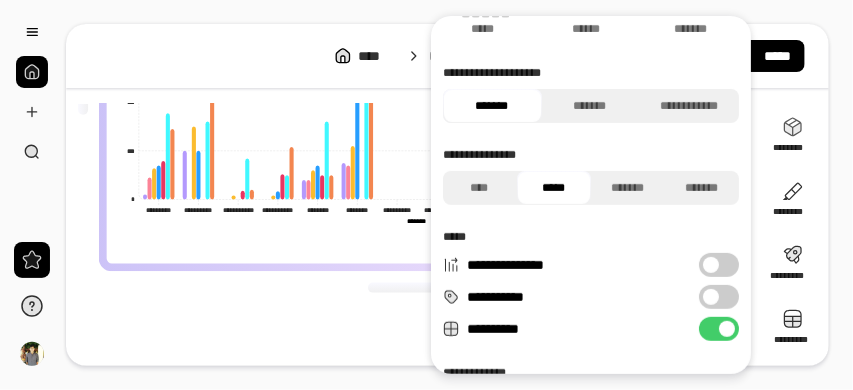 click on "**********" at bounding box center (719, 265) 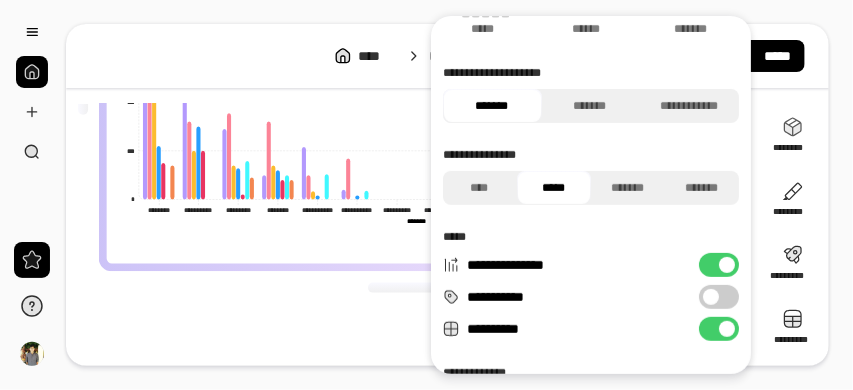 click on "**********" at bounding box center (719, 265) 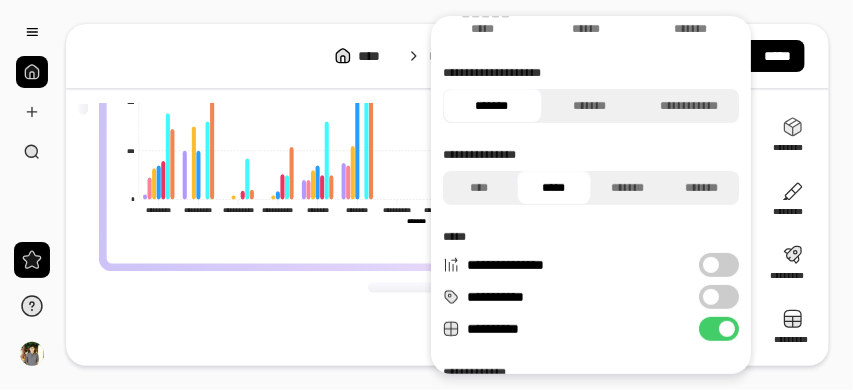 click at bounding box center (711, 297) 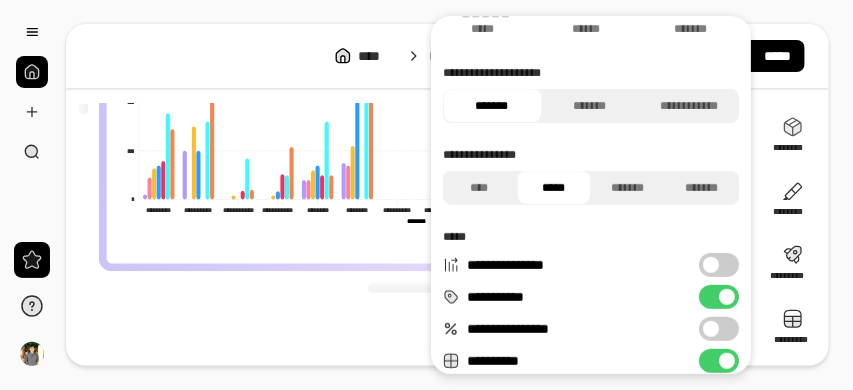 click on "**********" at bounding box center (719, 297) 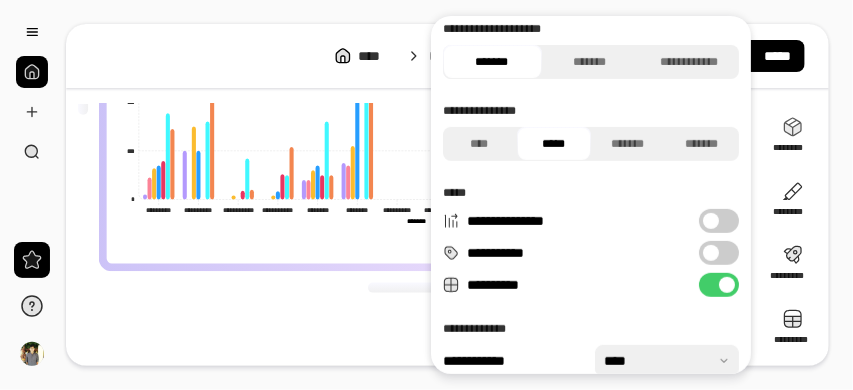 scroll, scrollTop: 304, scrollLeft: 0, axis: vertical 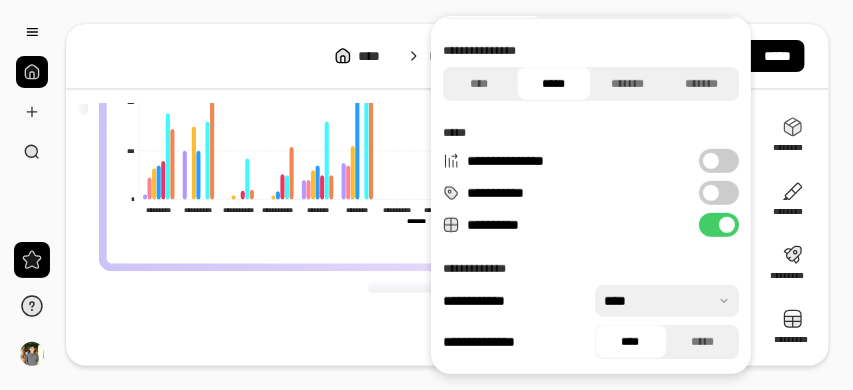 click on "**********" at bounding box center [413, 75] 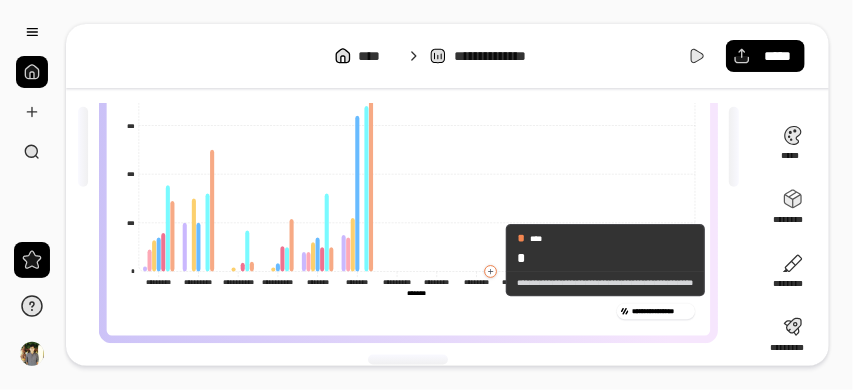 scroll, scrollTop: 121, scrollLeft: 0, axis: vertical 